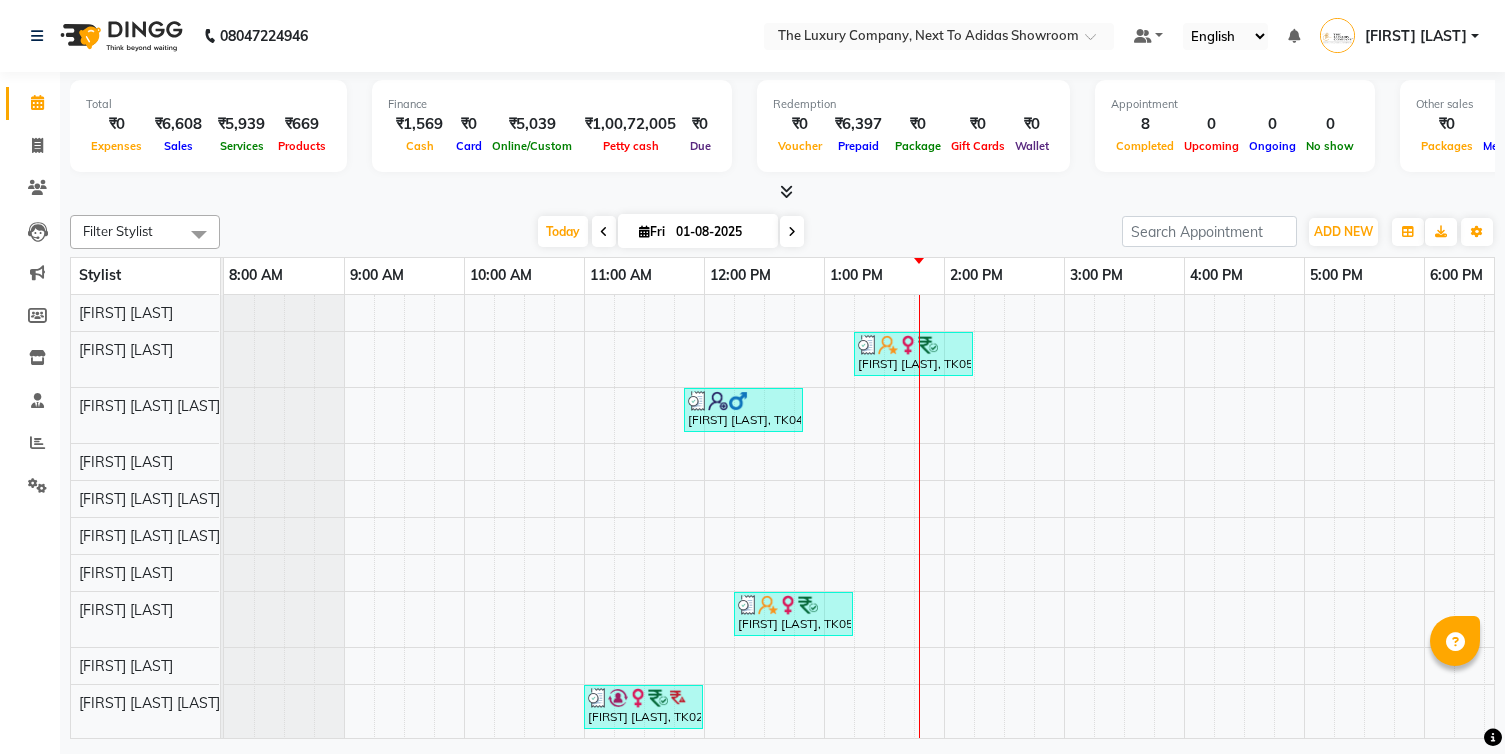 scroll, scrollTop: 0, scrollLeft: 0, axis: both 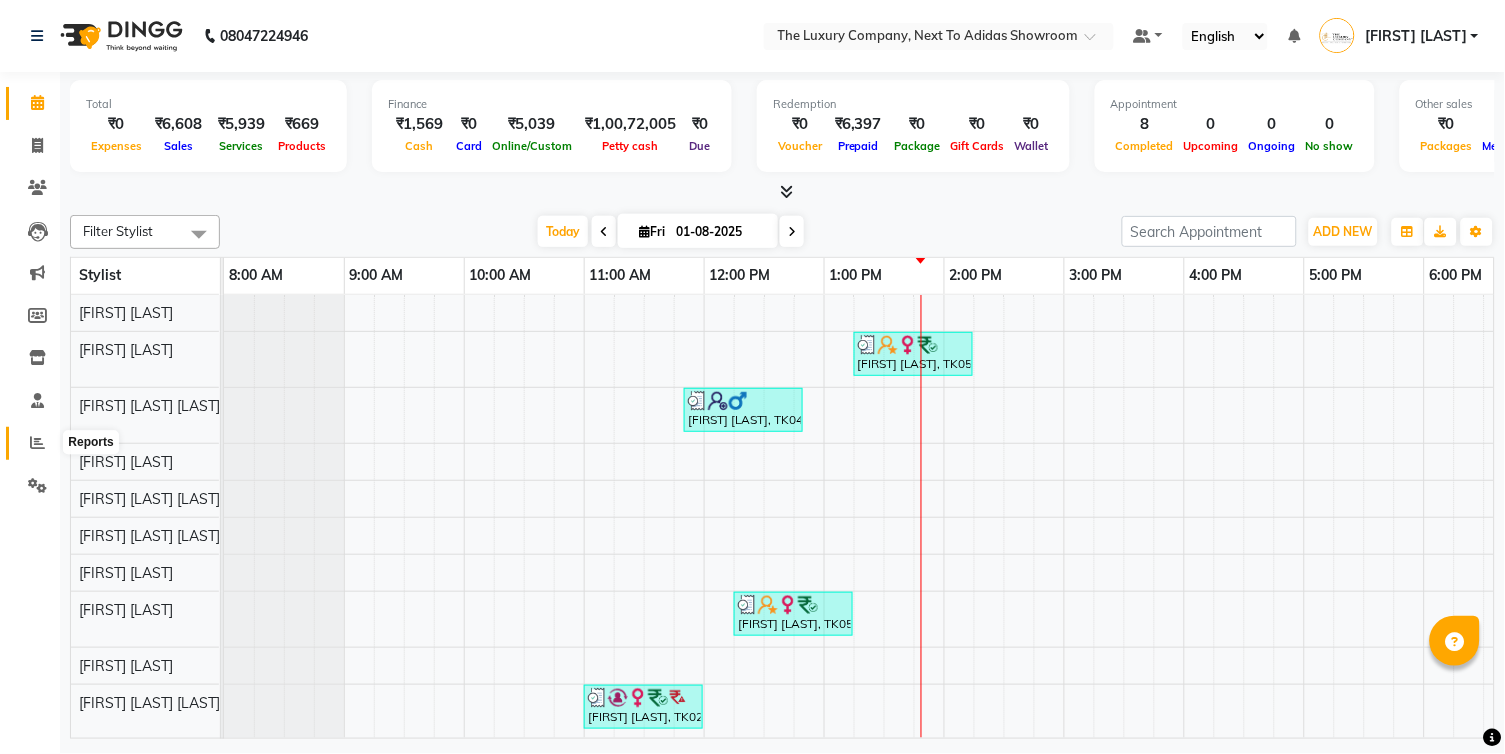 click 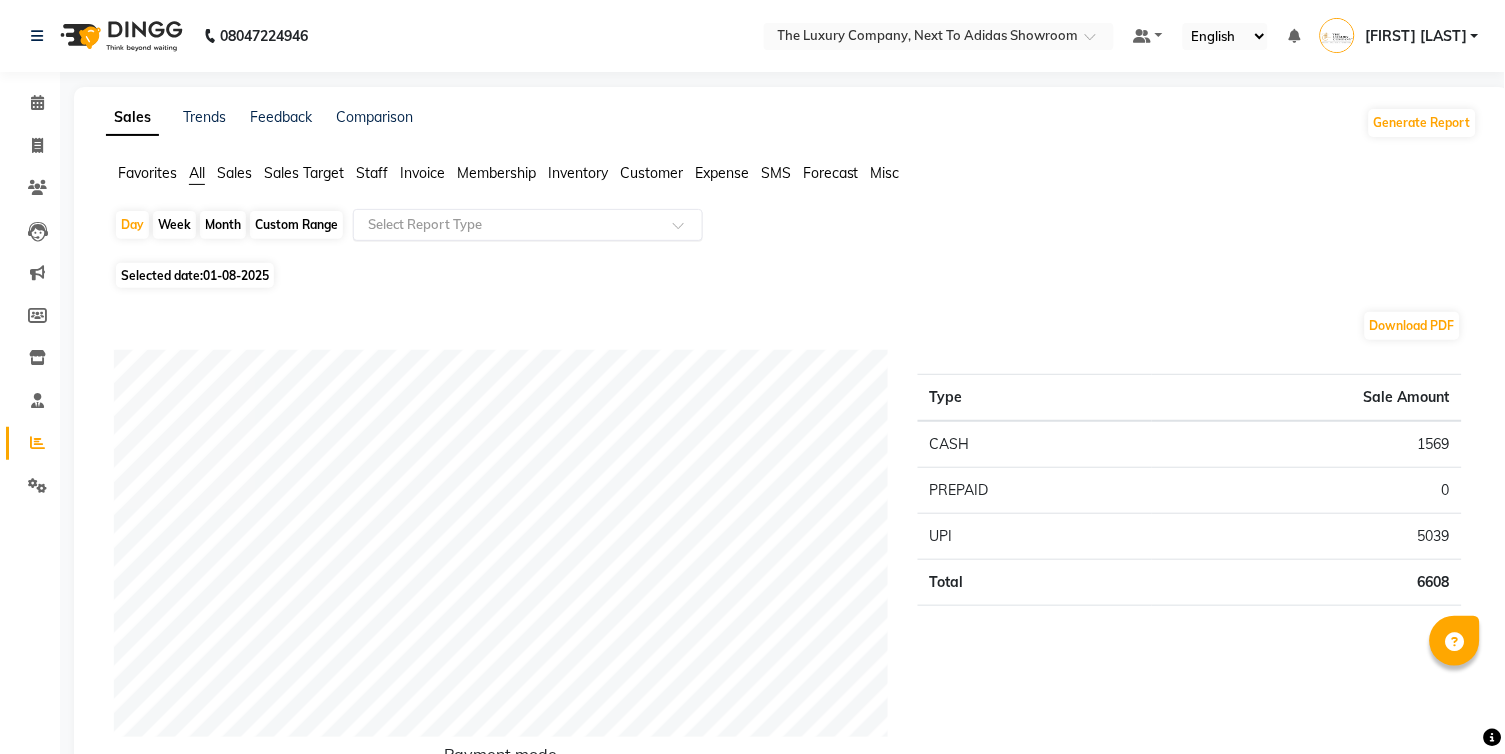 click 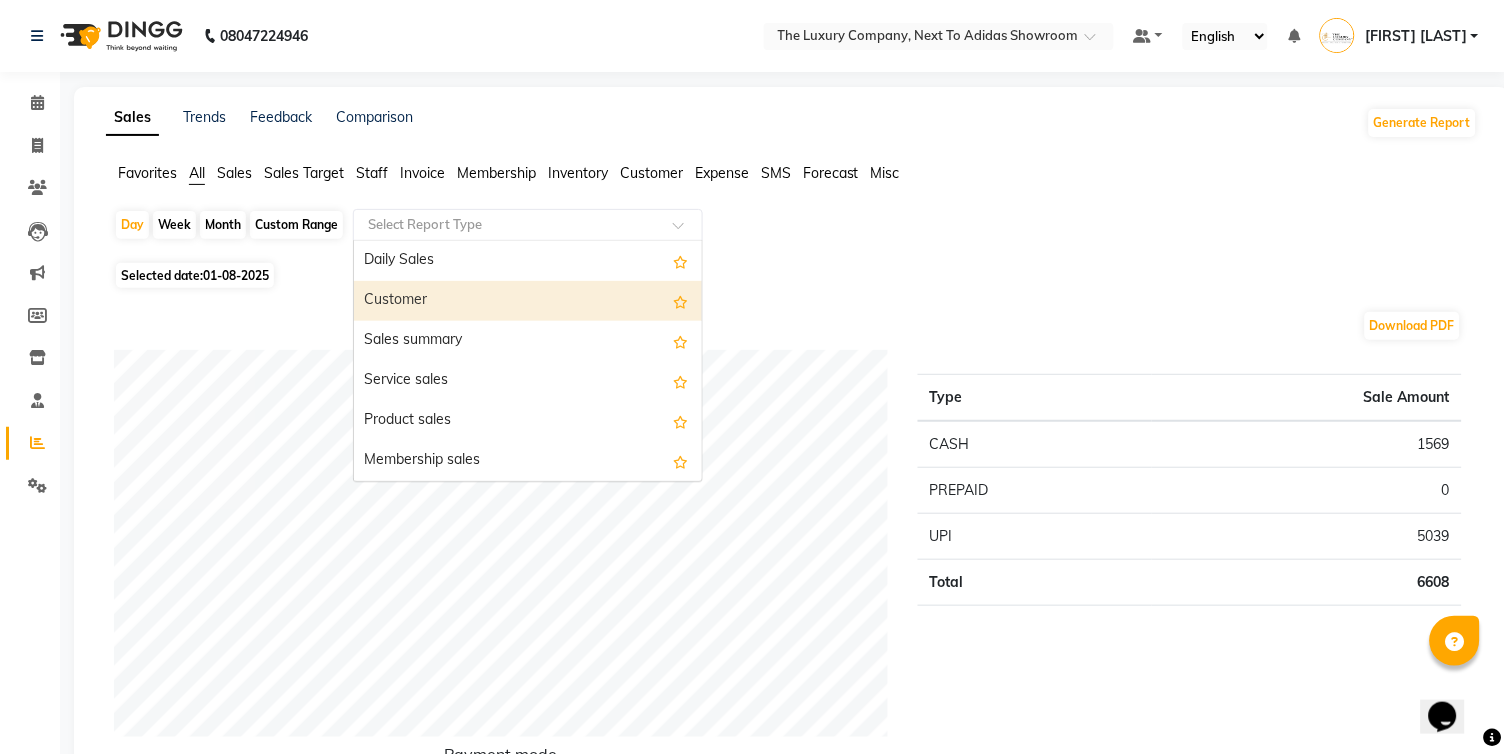 scroll, scrollTop: 0, scrollLeft: 0, axis: both 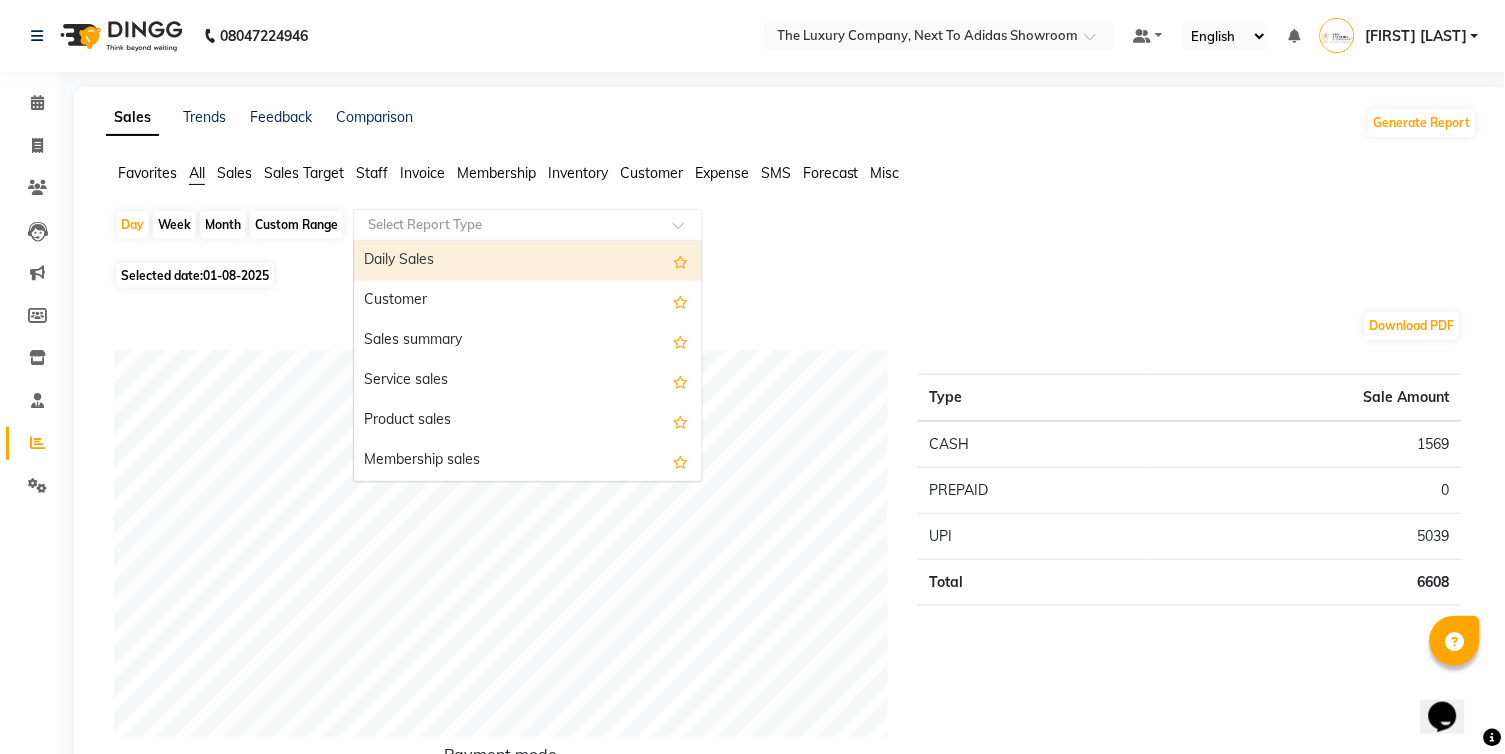 click on "Daily Sales" at bounding box center [528, 261] 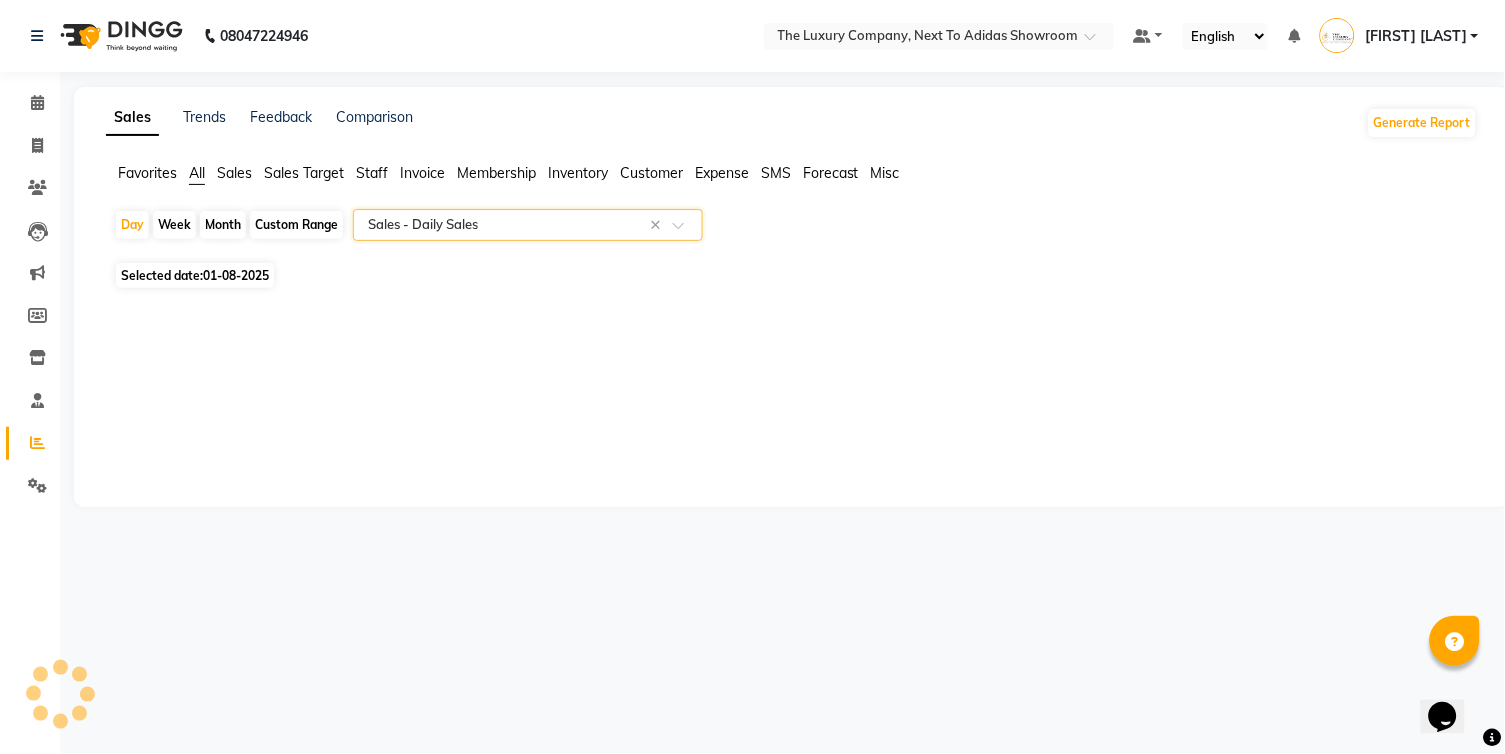 select on "full_report" 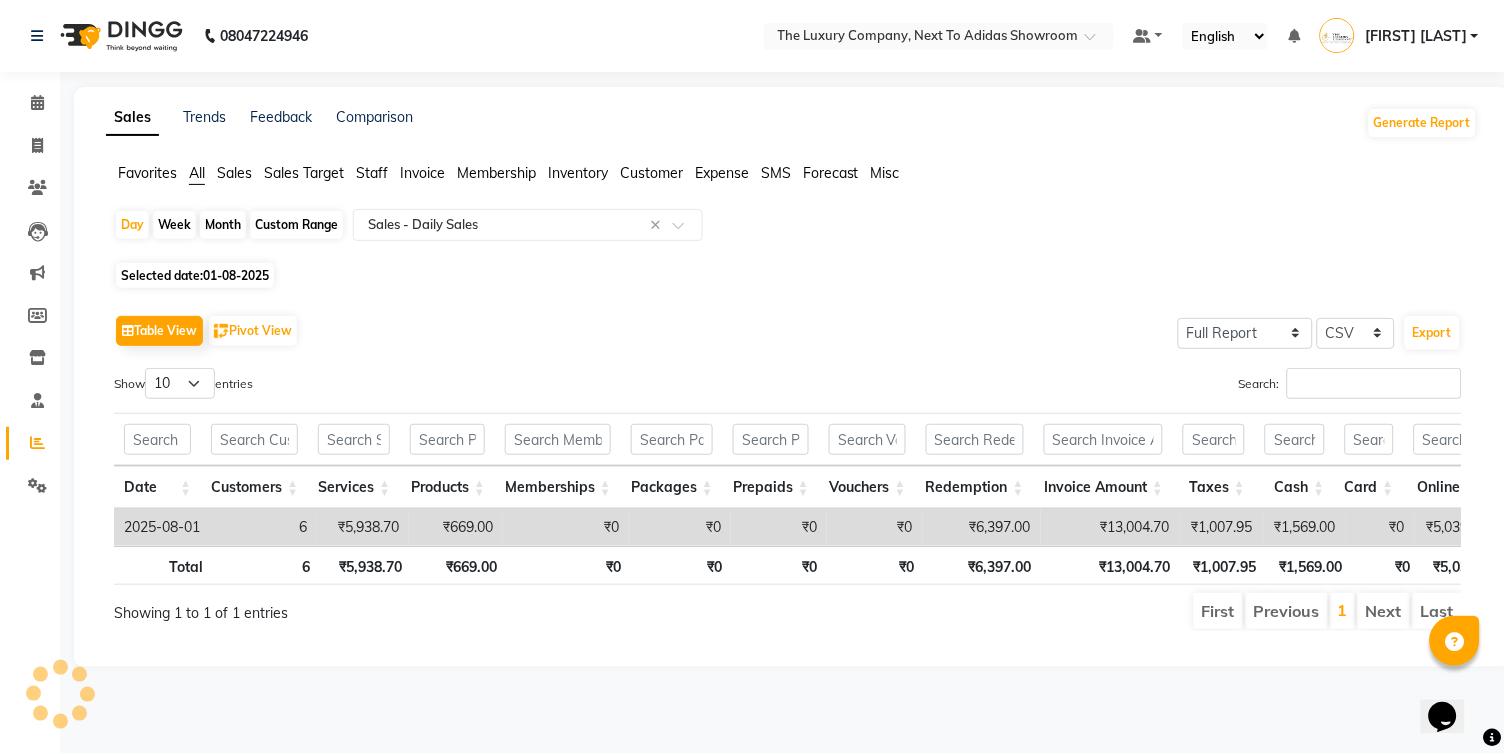click on "01-08-2025" 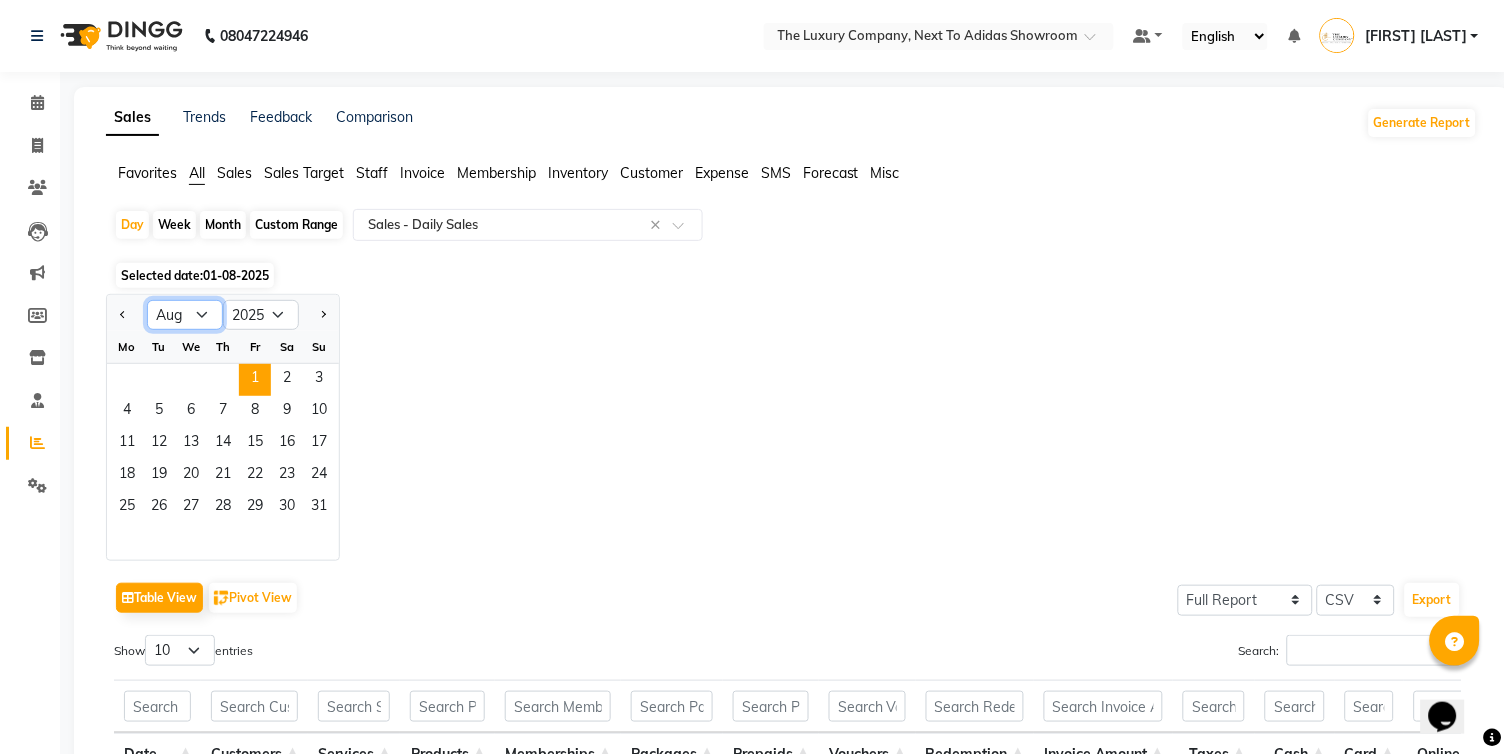 drag, startPoint x: 192, startPoint y: 317, endPoint x: 201, endPoint y: 311, distance: 10.816654 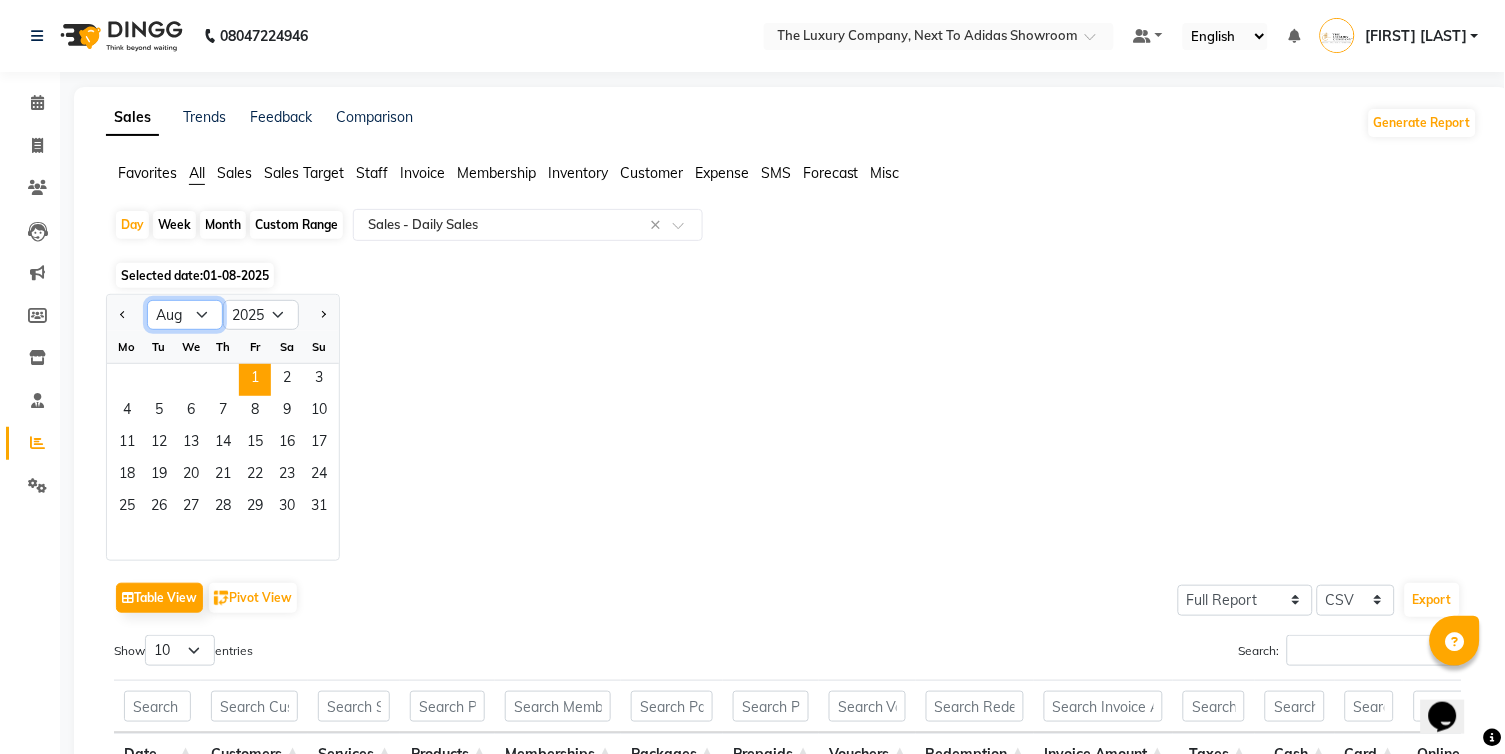 select on "7" 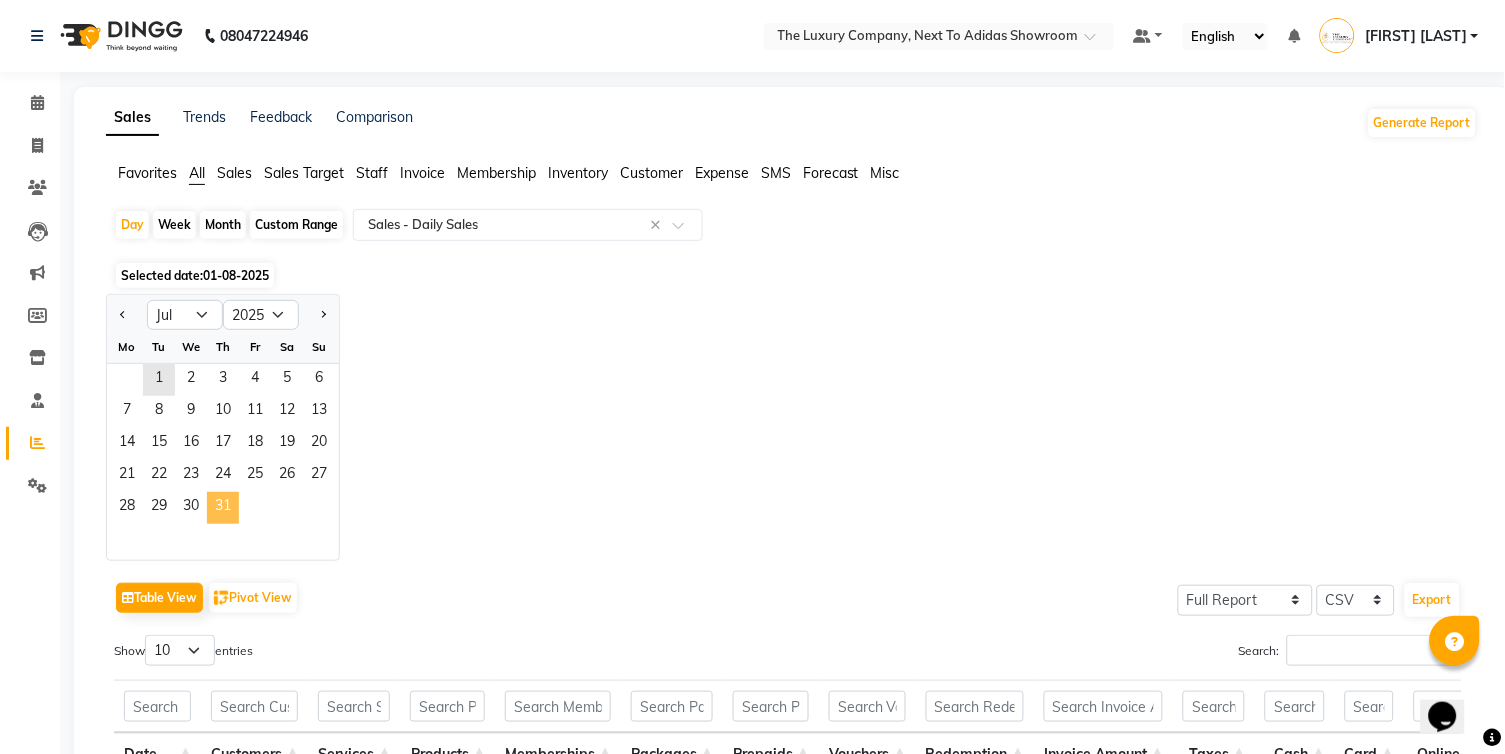 click on "31" 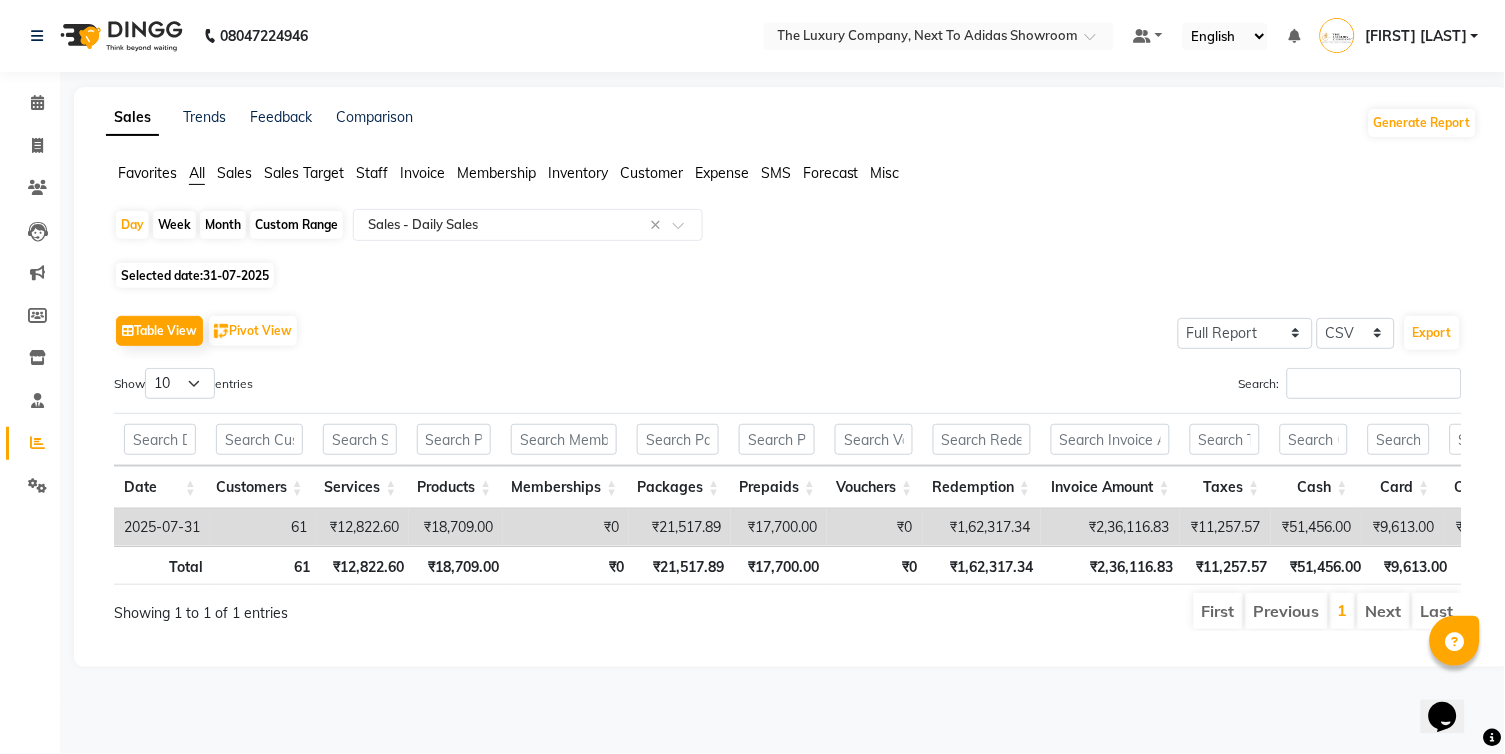 scroll, scrollTop: 0, scrollLeft: 0, axis: both 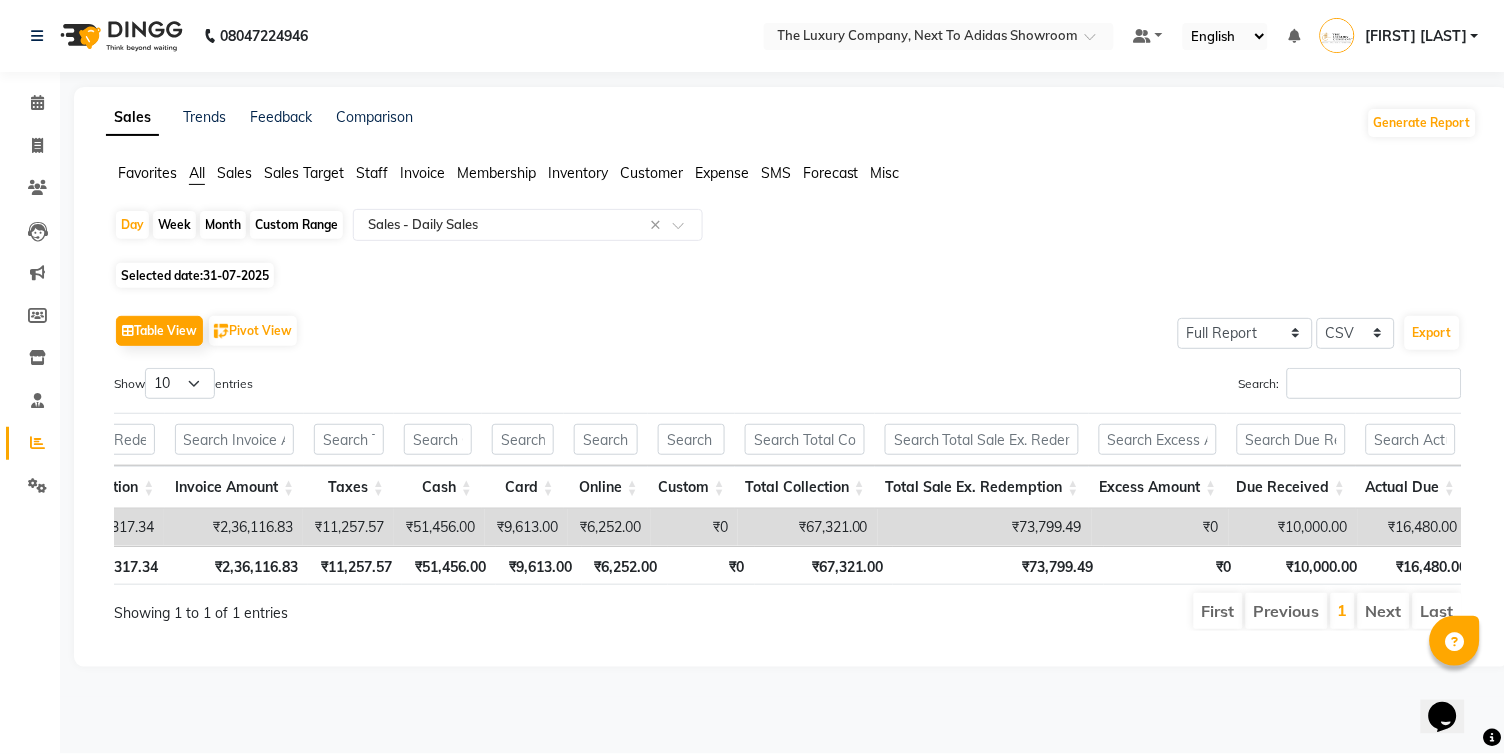 click on "Month" 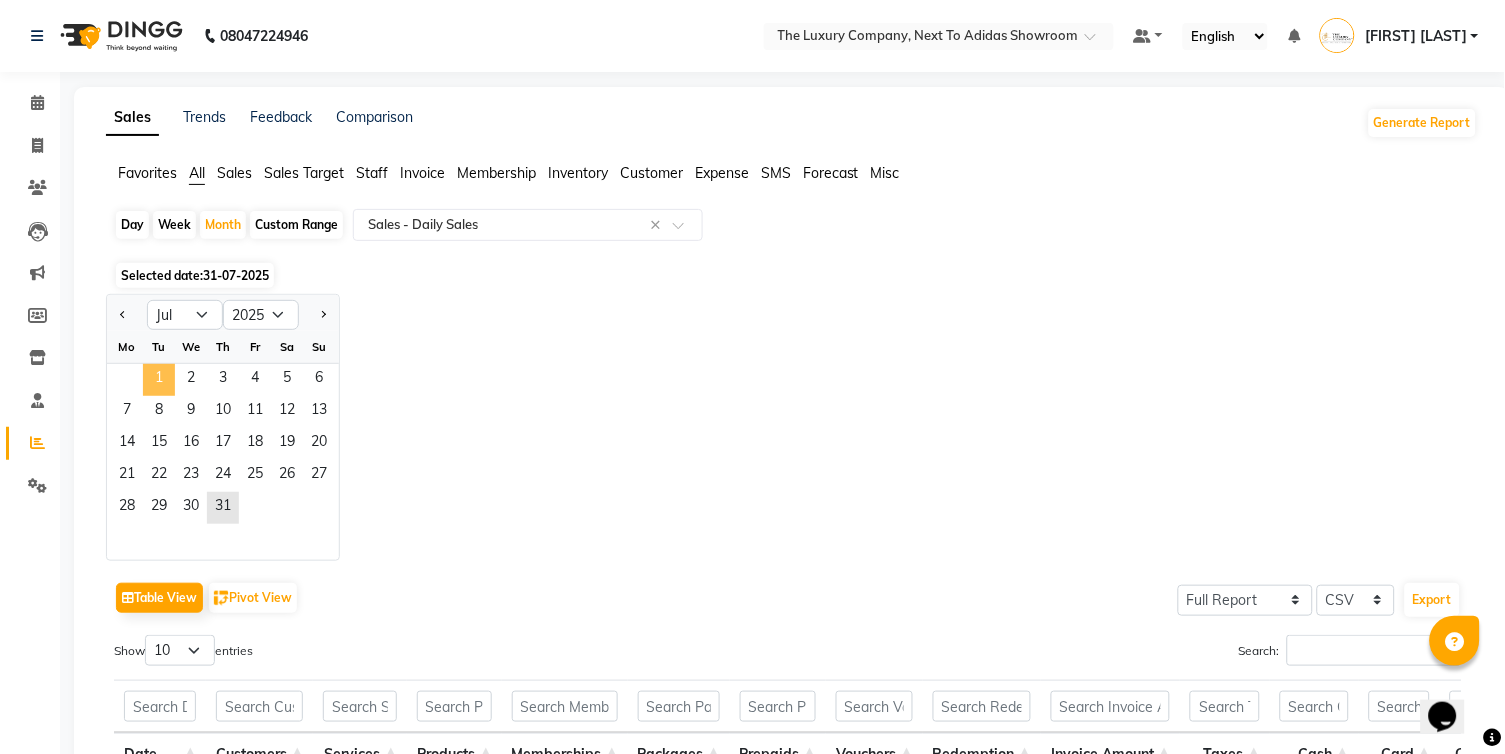 click on "1" 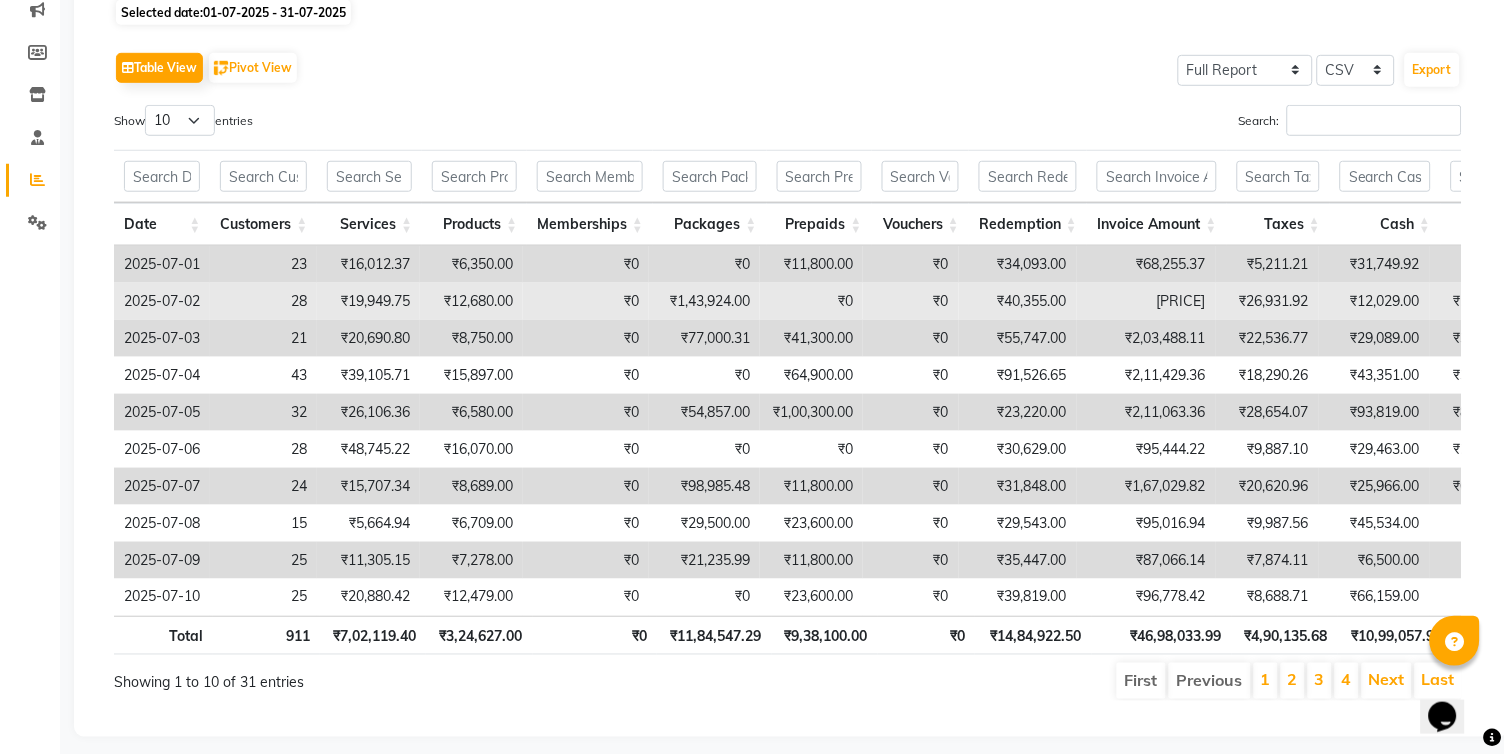scroll, scrollTop: 261, scrollLeft: 0, axis: vertical 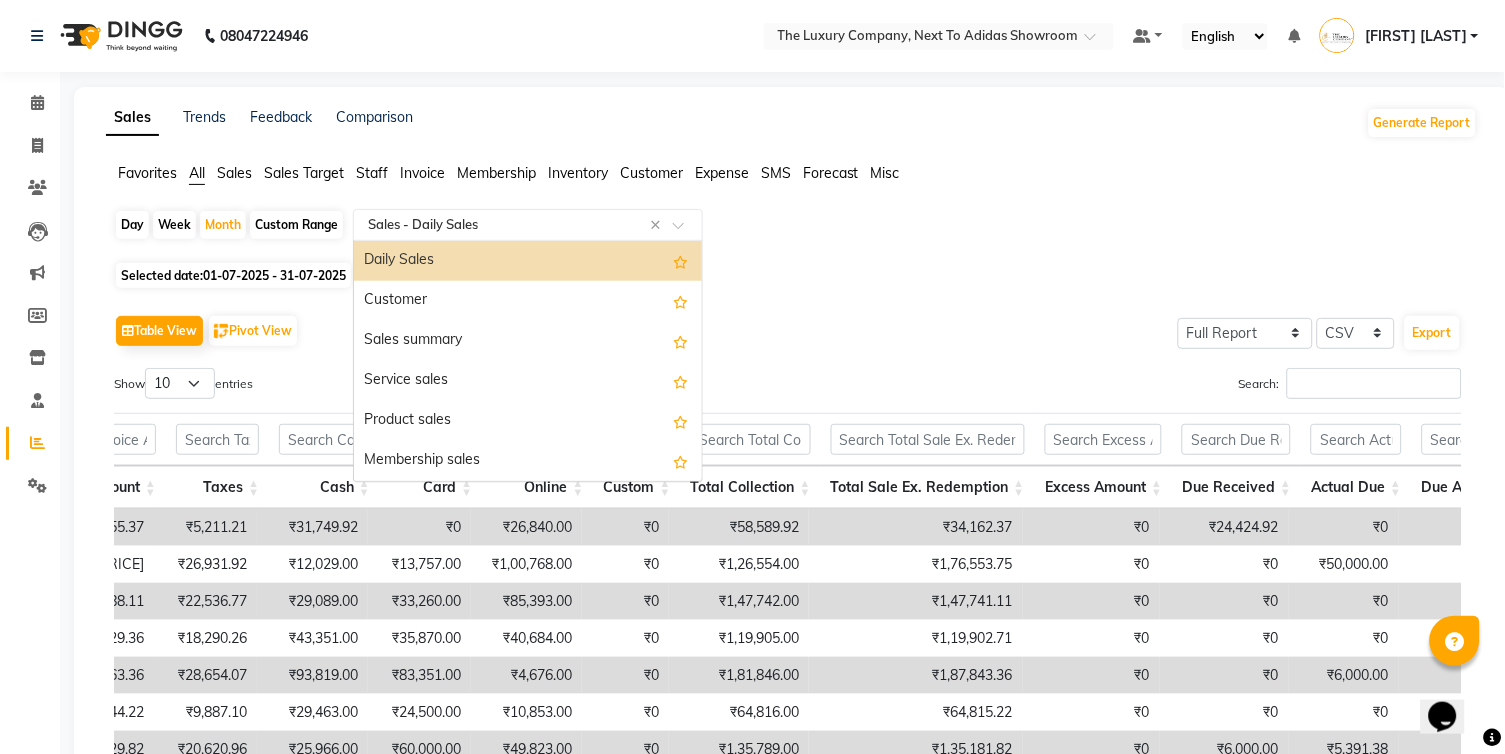 click 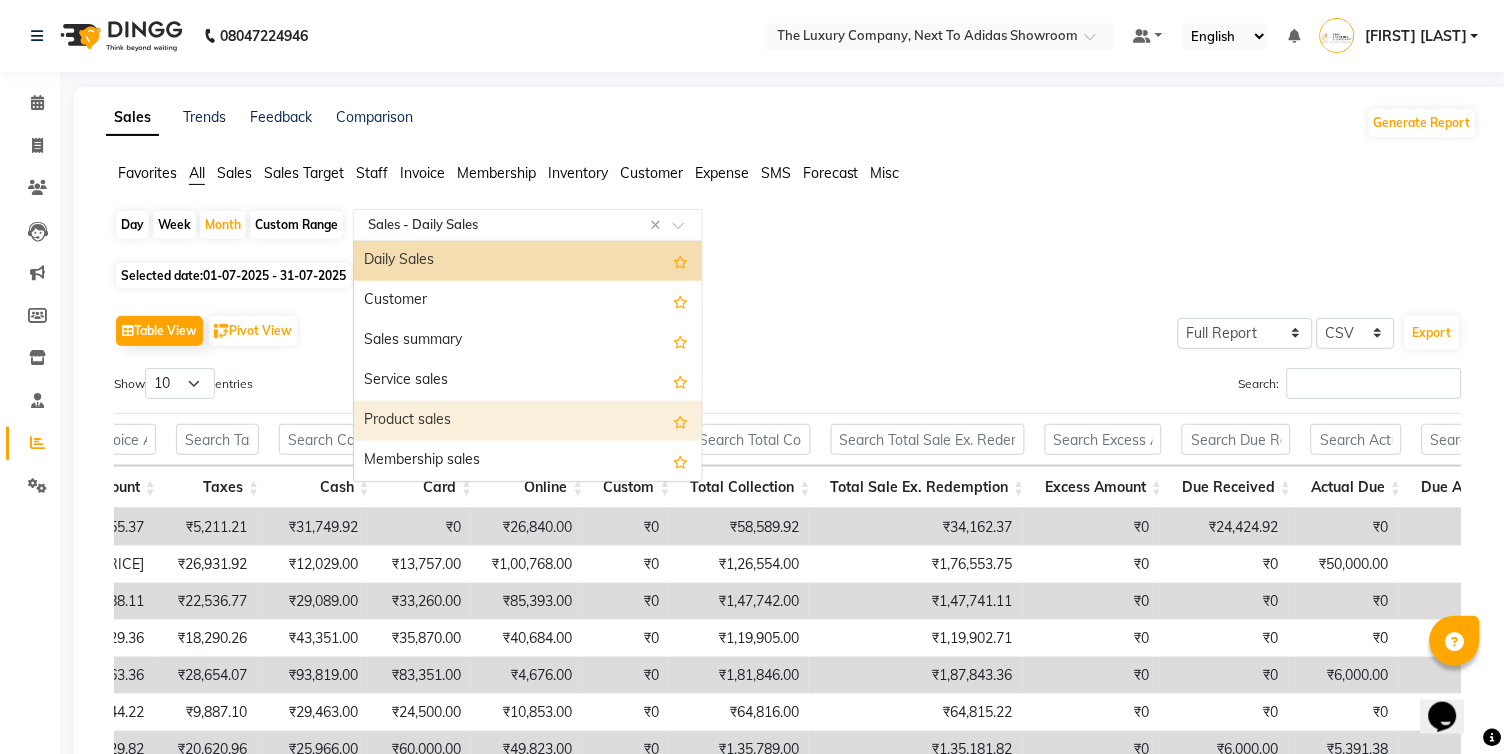 click on "Product sales" at bounding box center (528, 421) 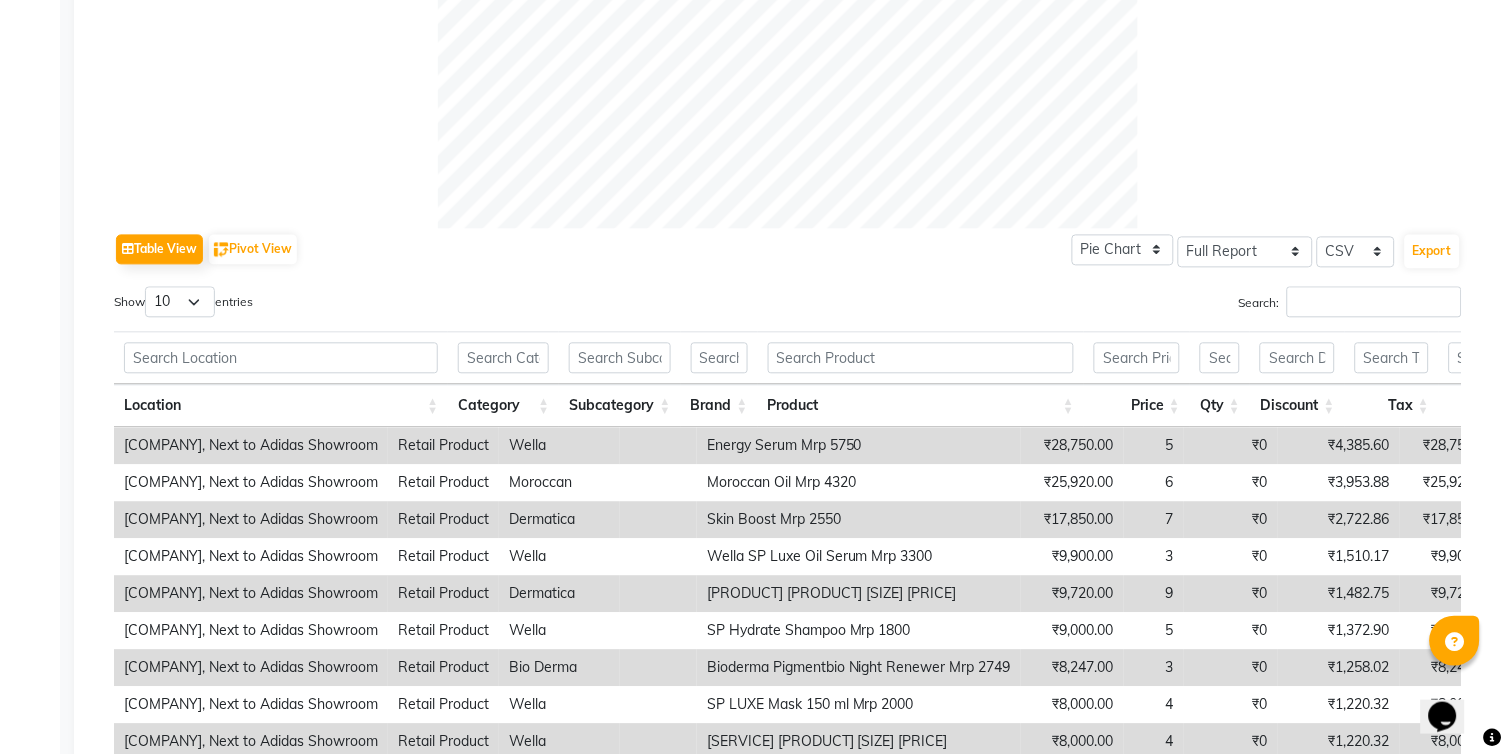 scroll, scrollTop: 821, scrollLeft: 0, axis: vertical 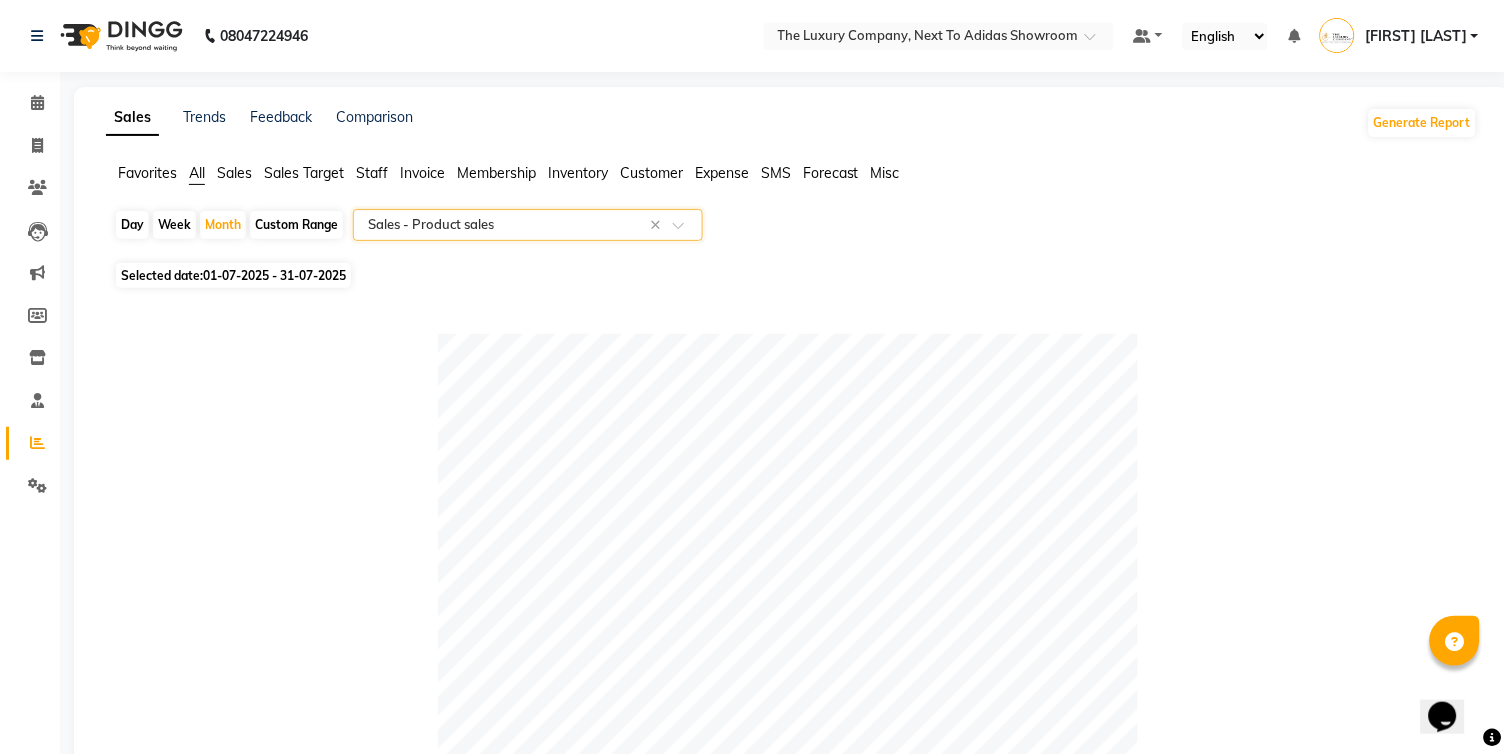 click 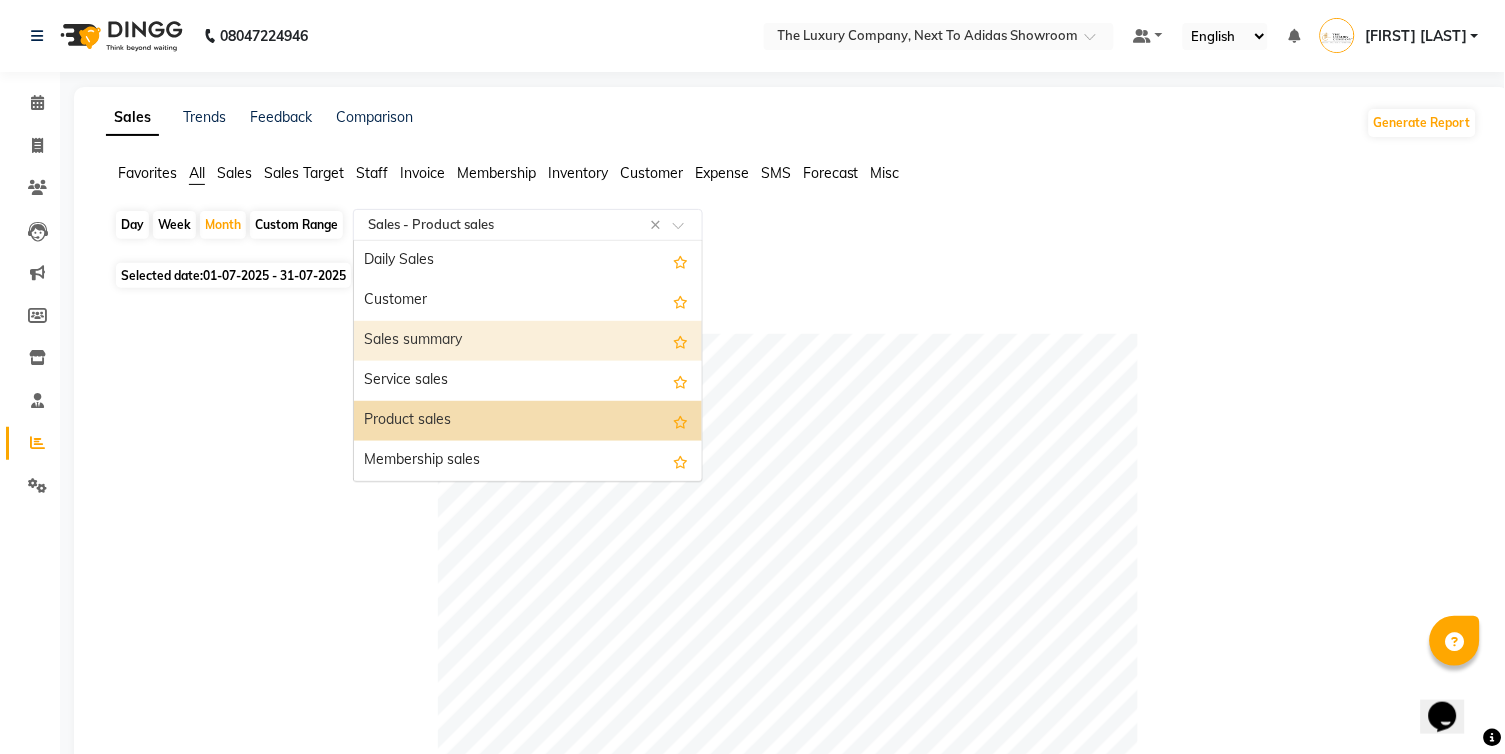 scroll, scrollTop: 94, scrollLeft: 0, axis: vertical 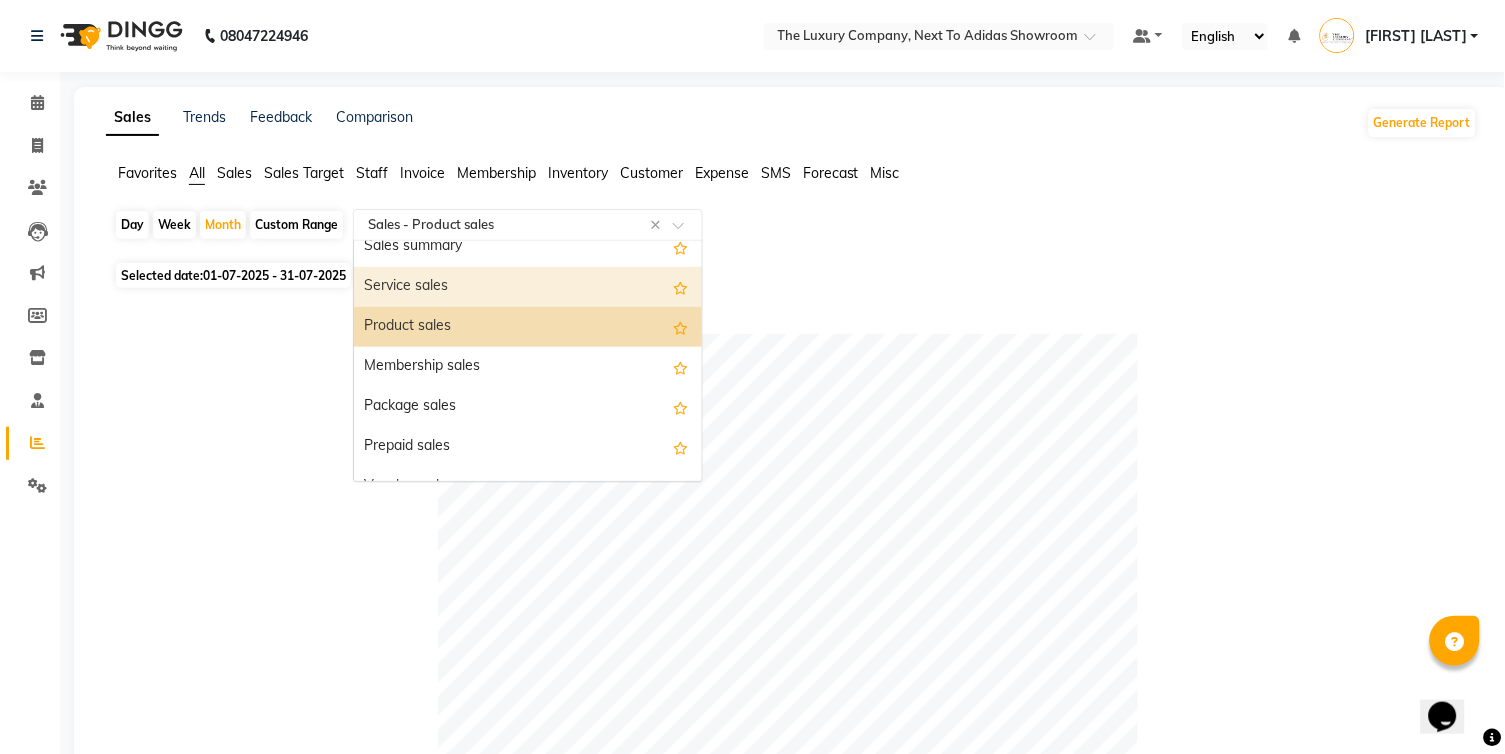 click on "Service sales" at bounding box center [528, 287] 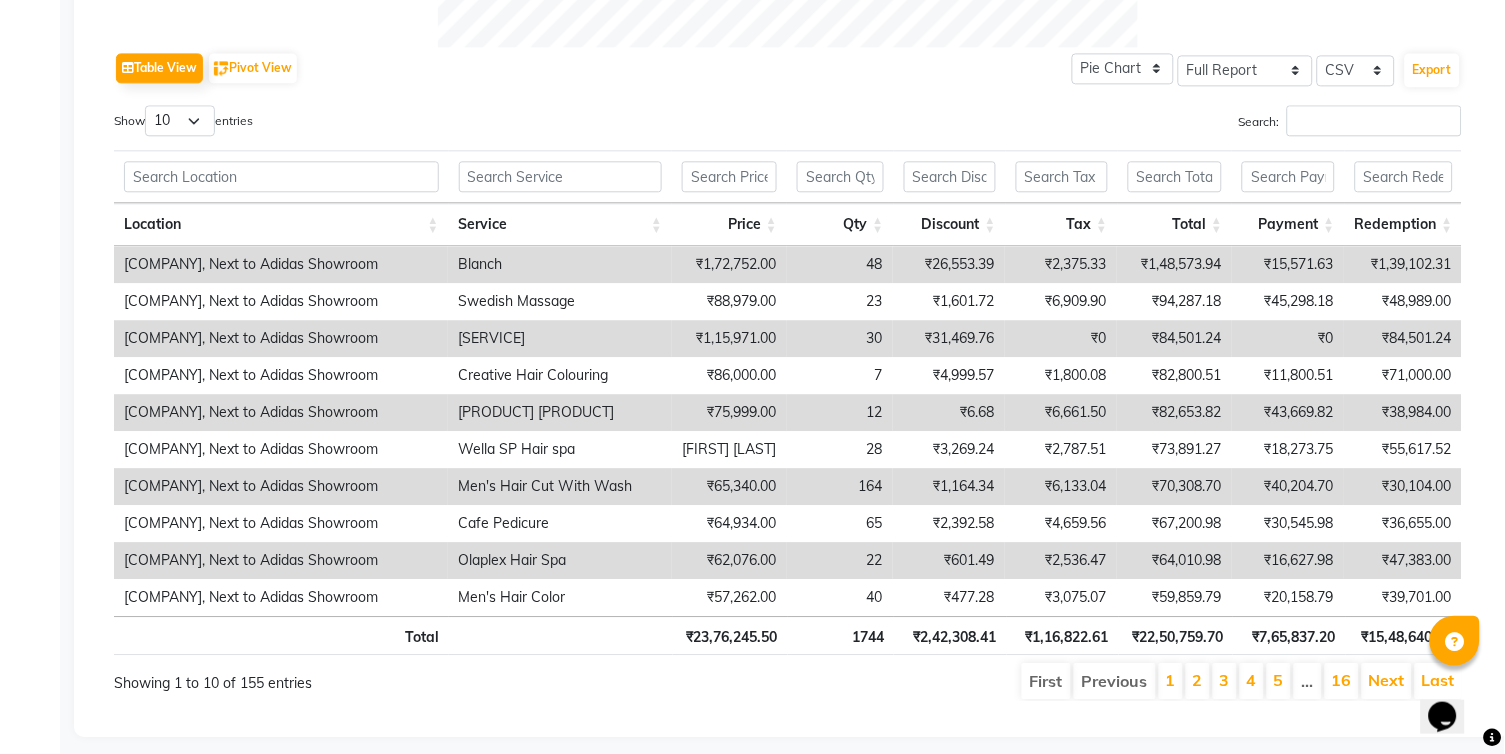 scroll, scrollTop: 985, scrollLeft: 0, axis: vertical 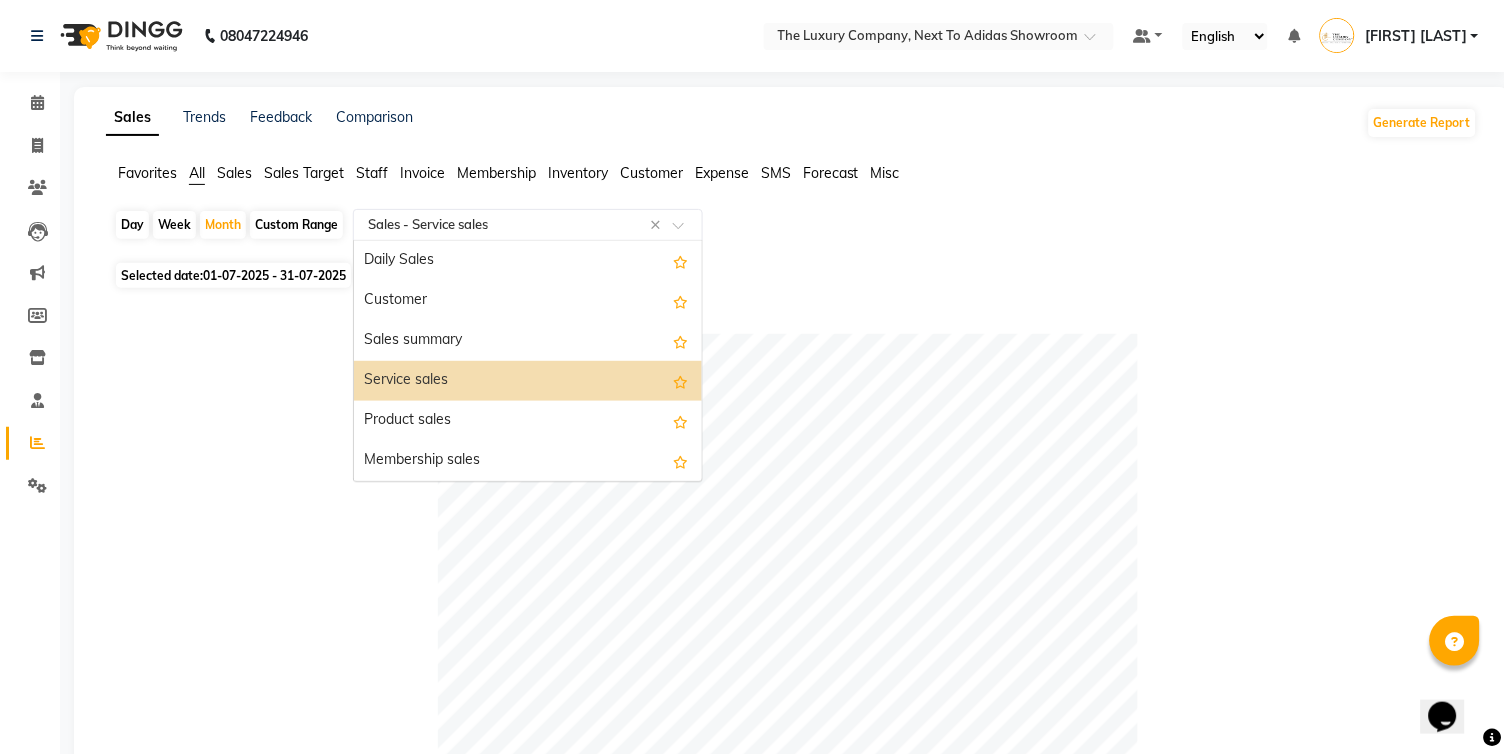 click 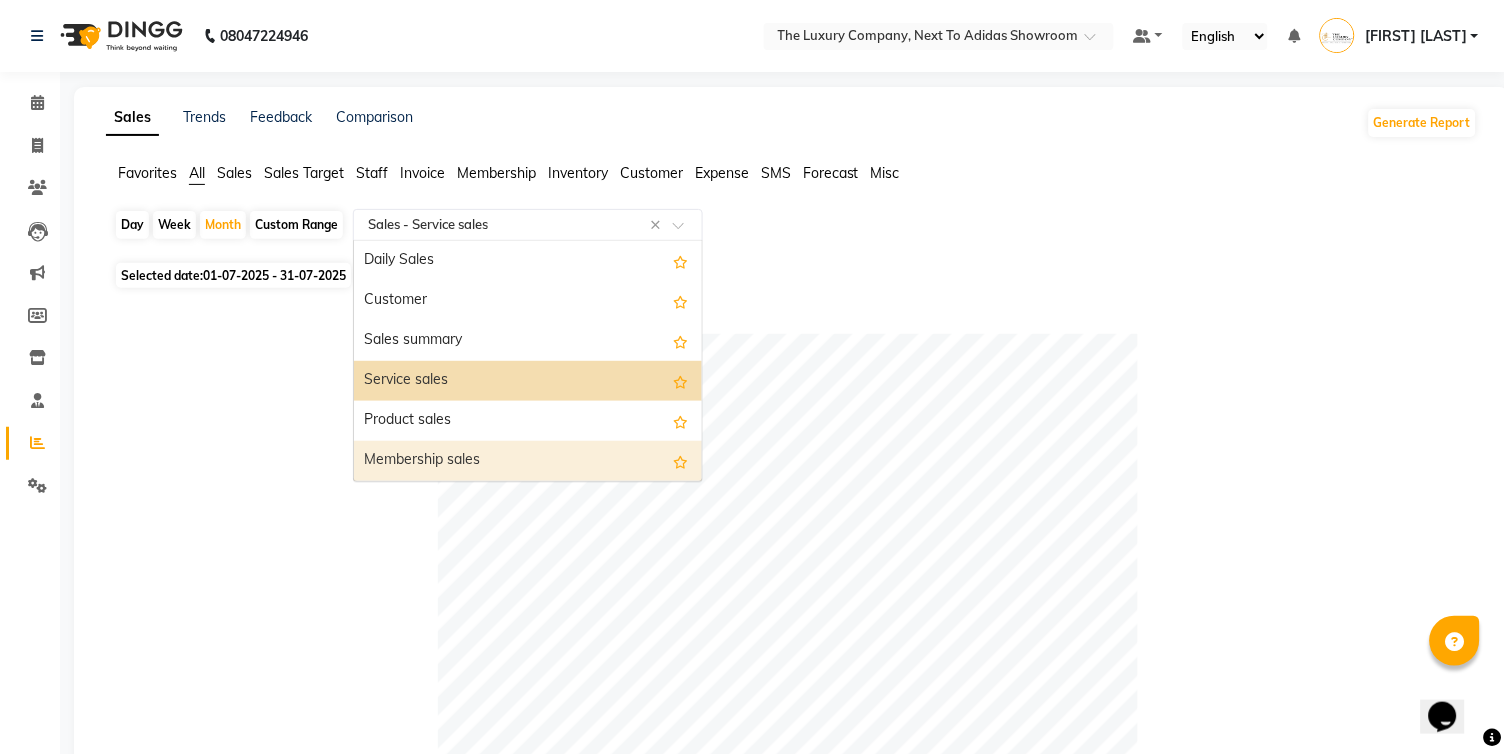 scroll, scrollTop: 76, scrollLeft: 0, axis: vertical 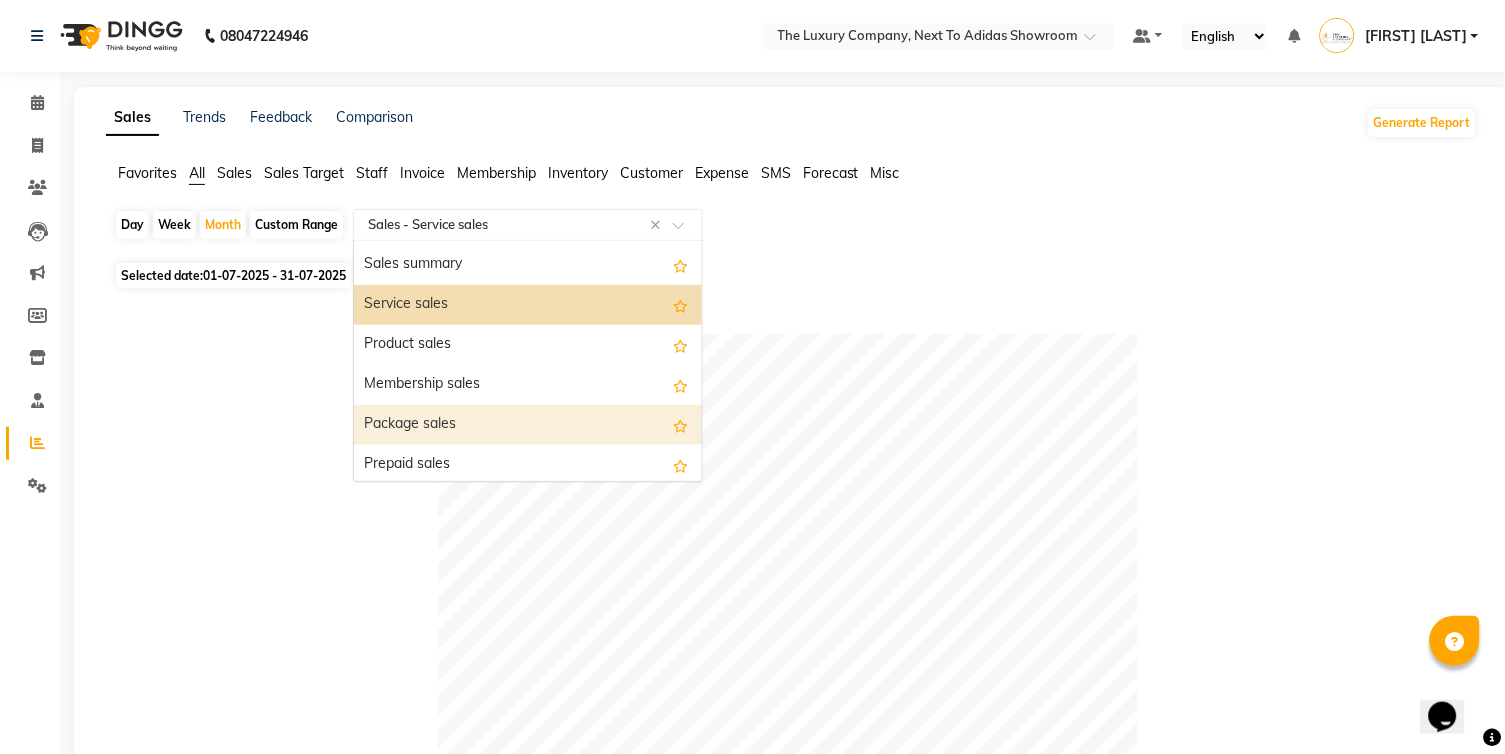 click on "Package sales" at bounding box center [528, 425] 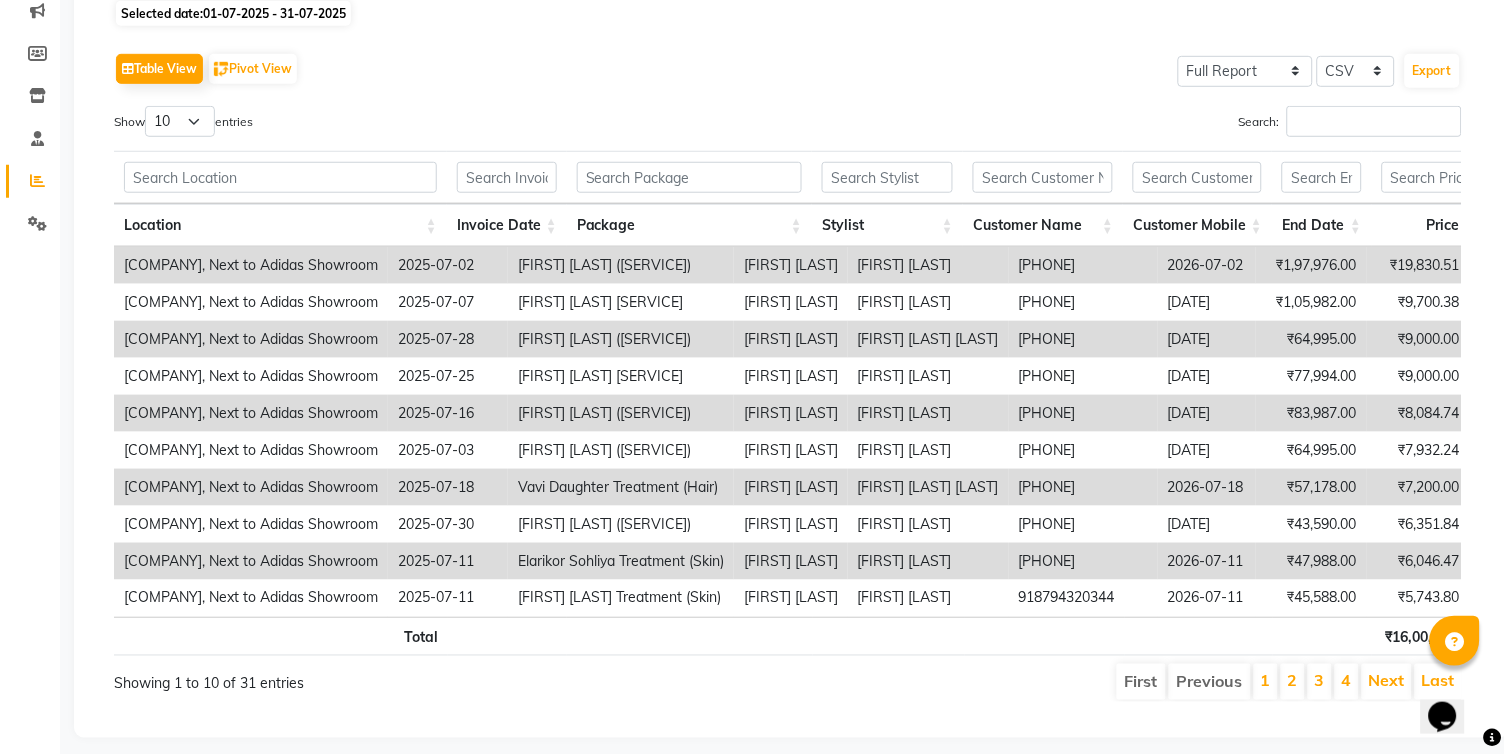 scroll, scrollTop: 261, scrollLeft: 0, axis: vertical 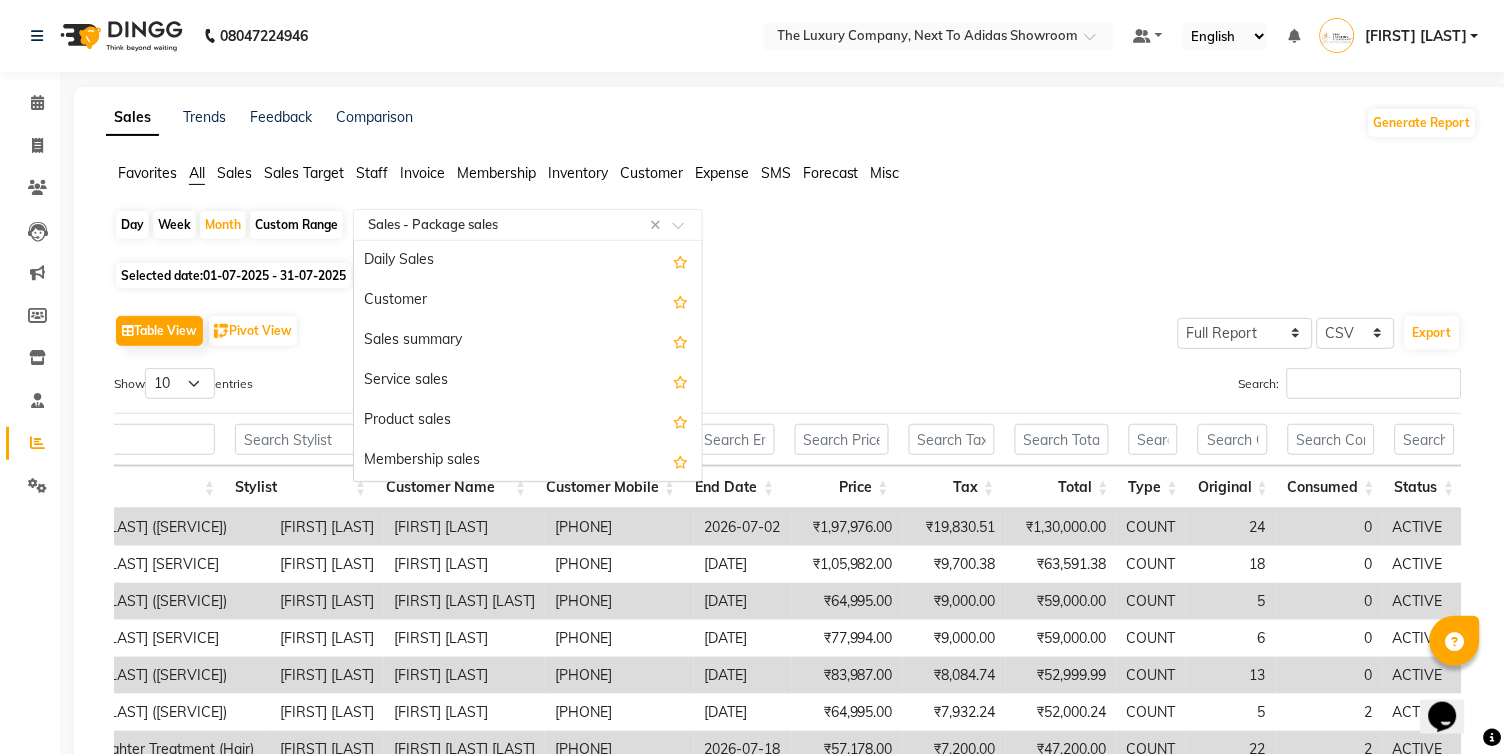 click 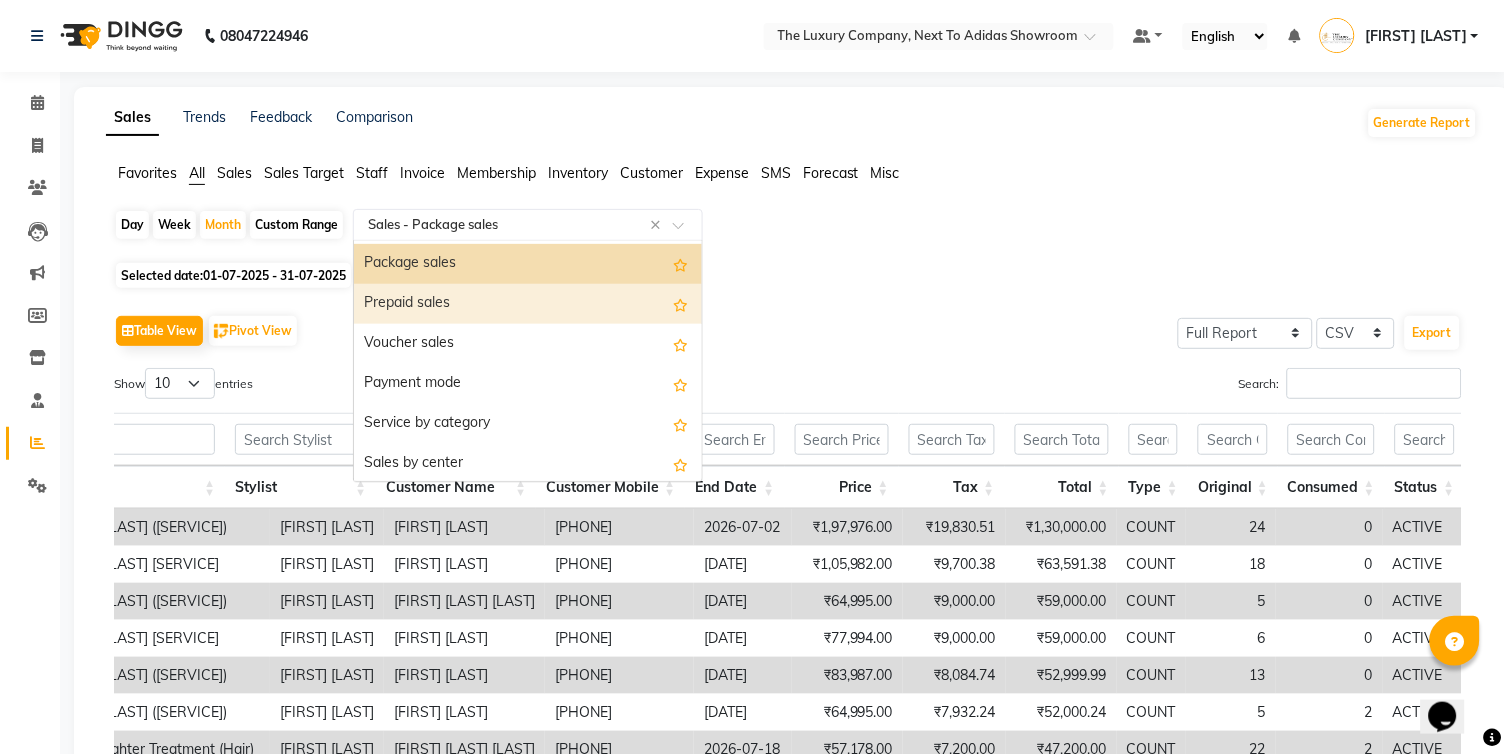click on "Prepaid sales" at bounding box center [528, 304] 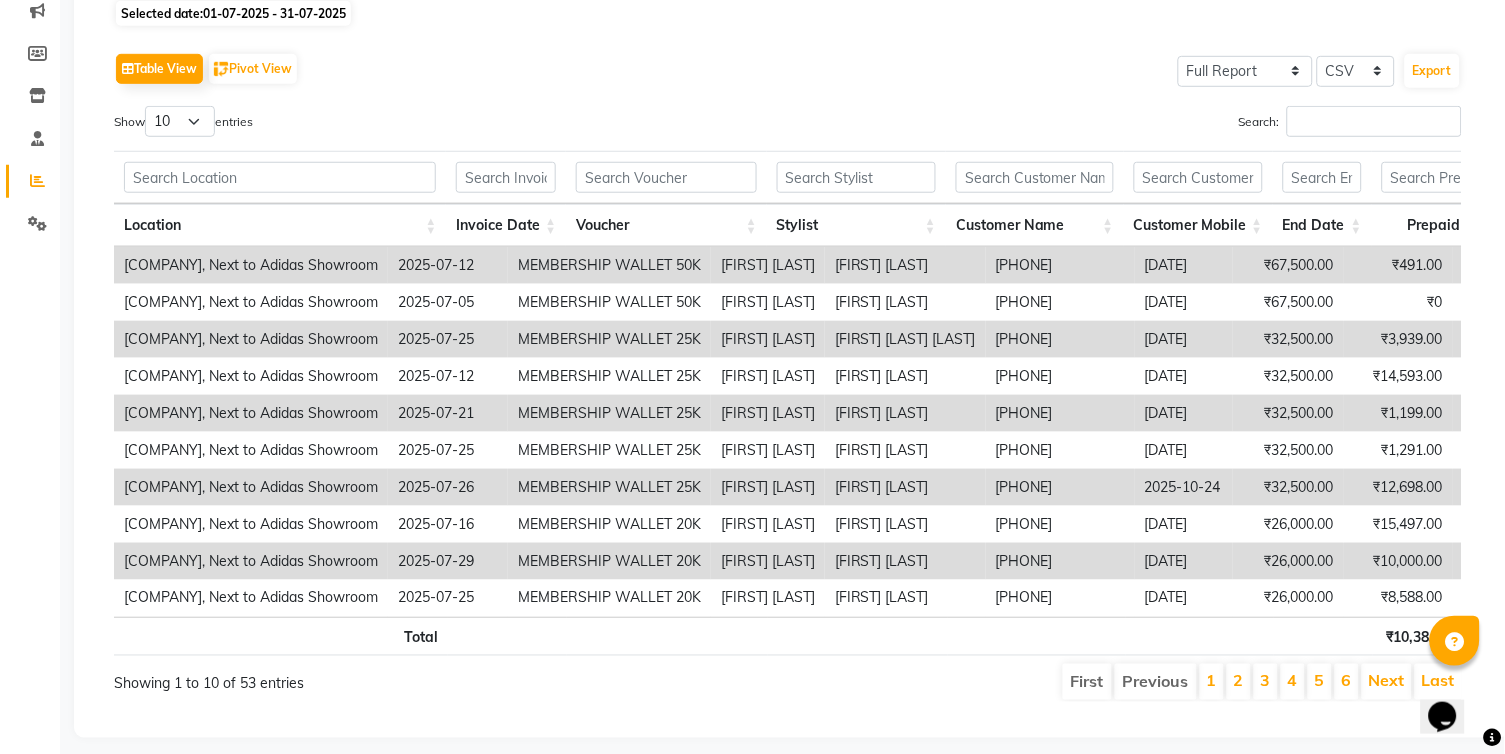 scroll, scrollTop: 261, scrollLeft: 0, axis: vertical 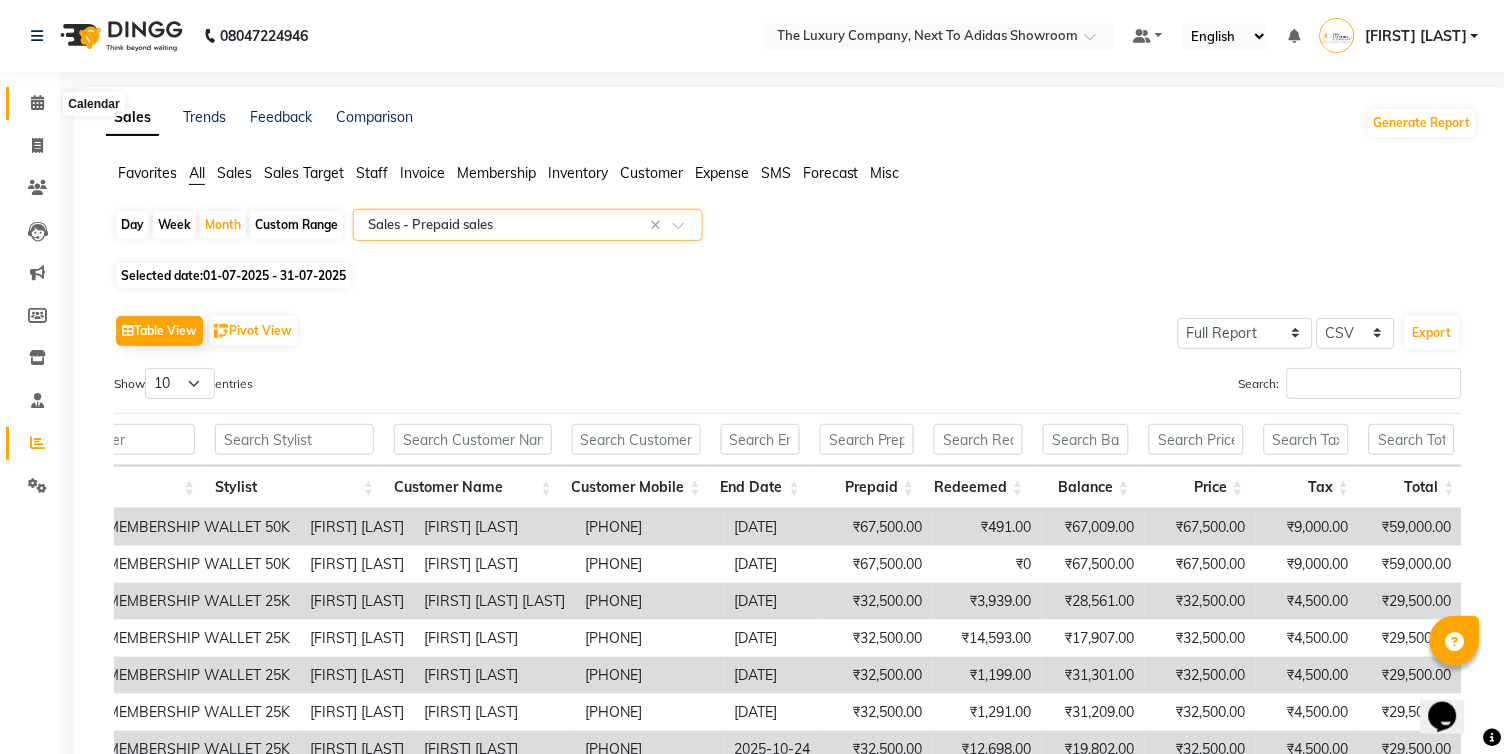 click 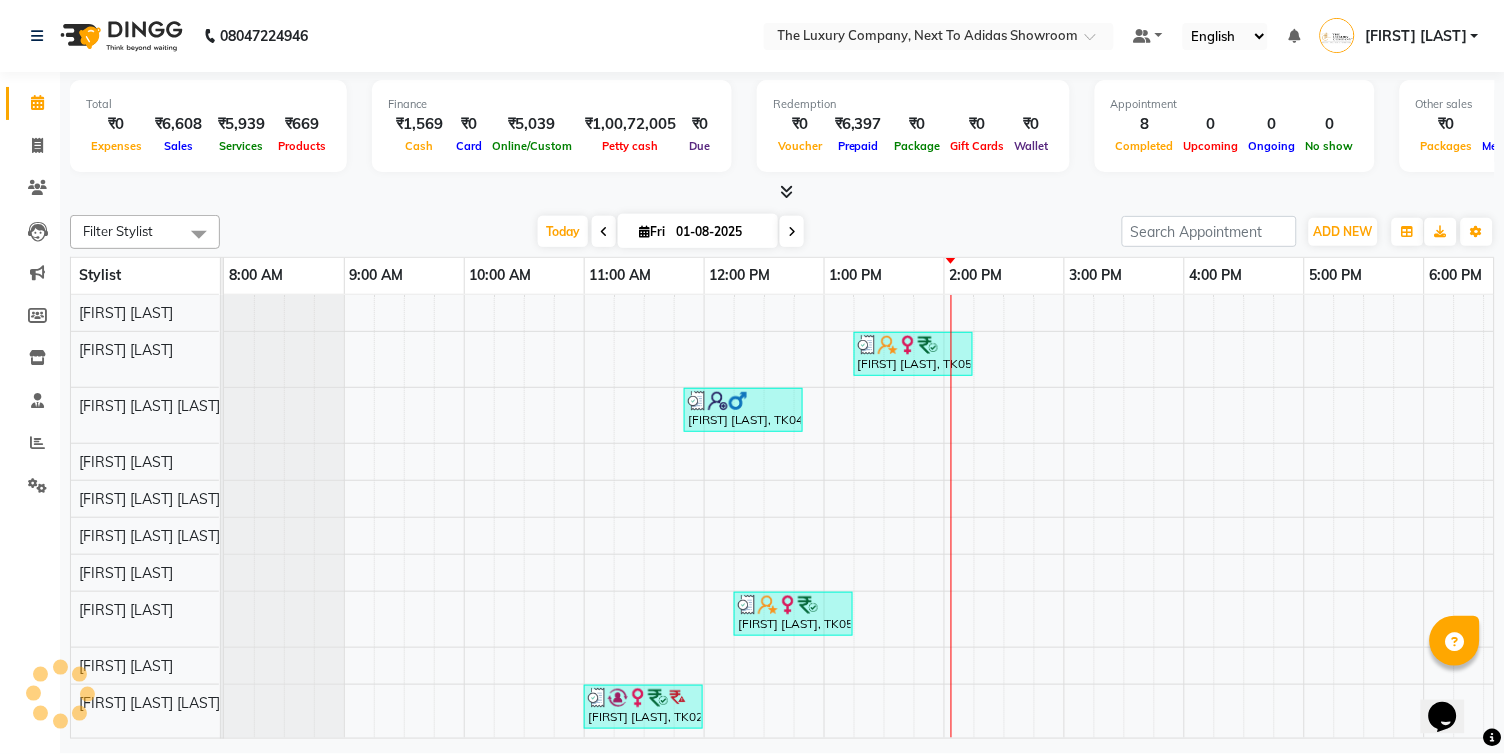 scroll, scrollTop: 0, scrollLeft: 0, axis: both 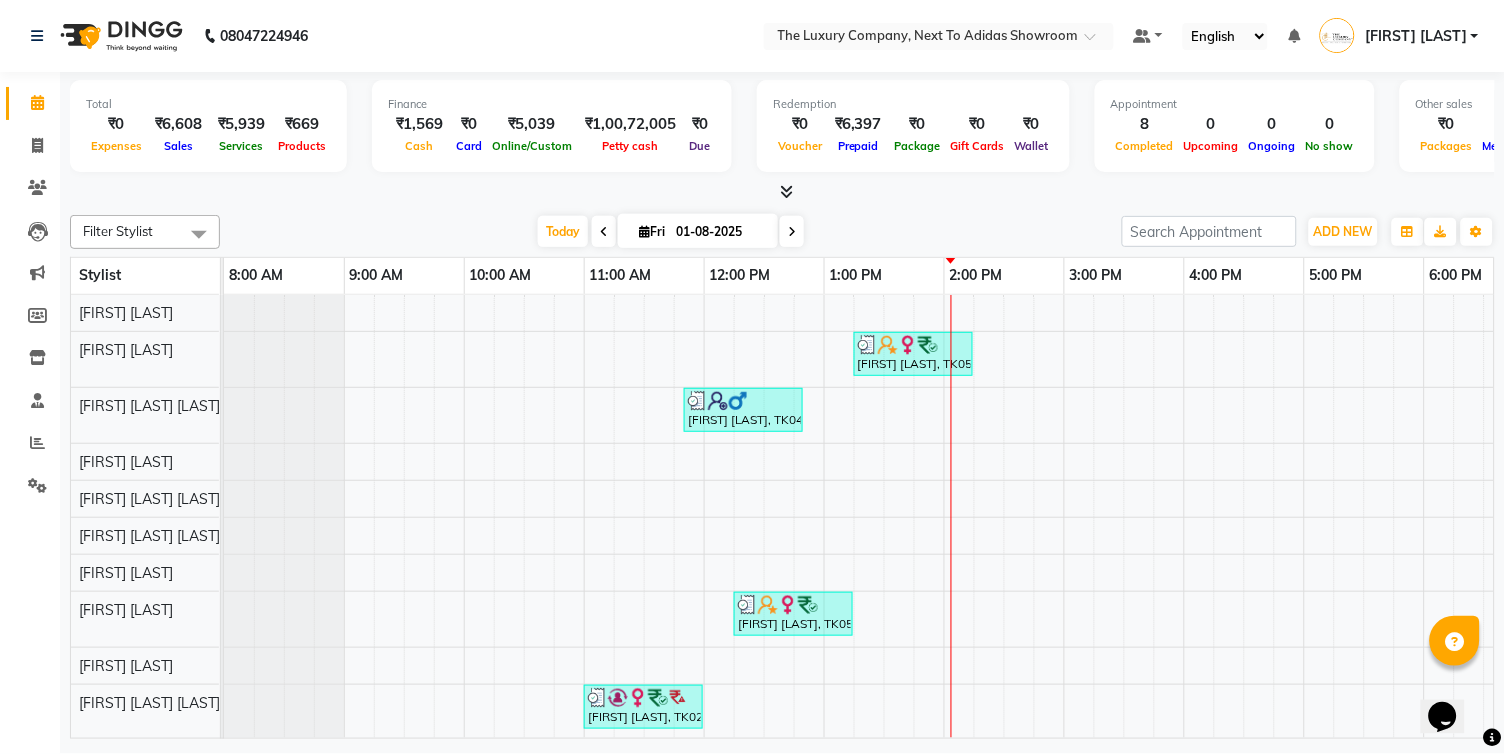 click 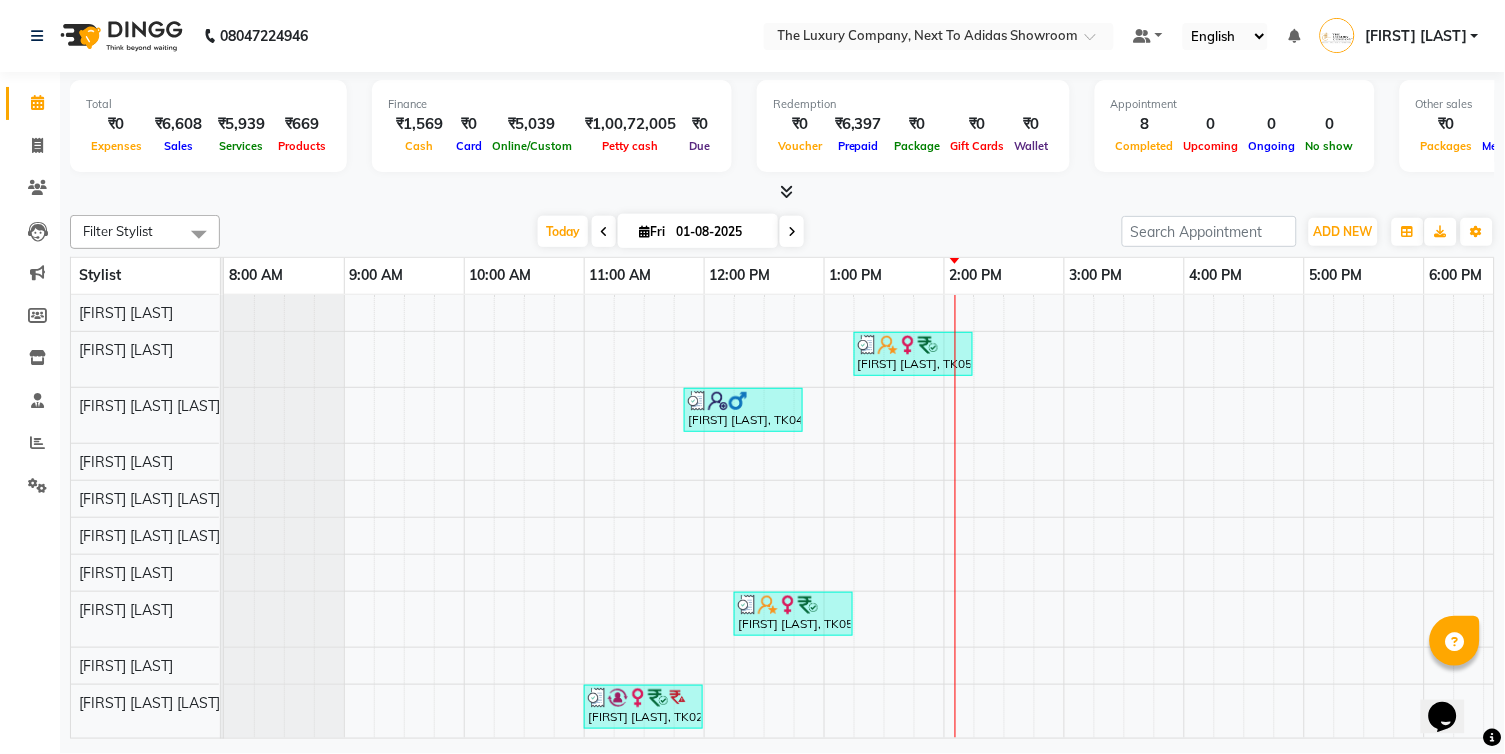 click on "Select Location × [COMPANY], Next To Adidas Showroom Default Panel My Panel English ENGLISH Español العربية मराठी हिंदी ગુજરાતી தமிழ் 中文 Notifications nothing to show [FIRST] [LAST] Manage Profile Change Password Sign out  Version:3.15.11" 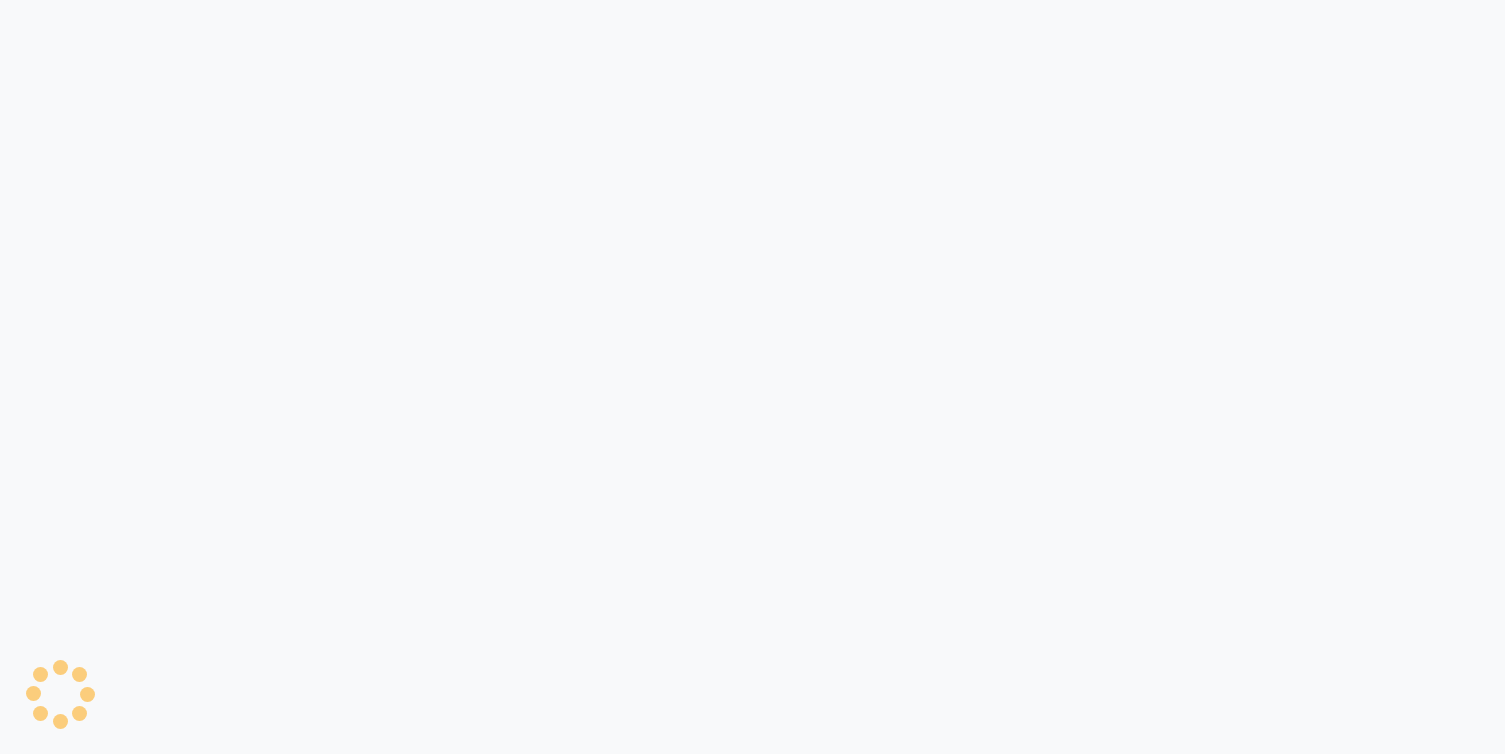 scroll, scrollTop: 0, scrollLeft: 0, axis: both 